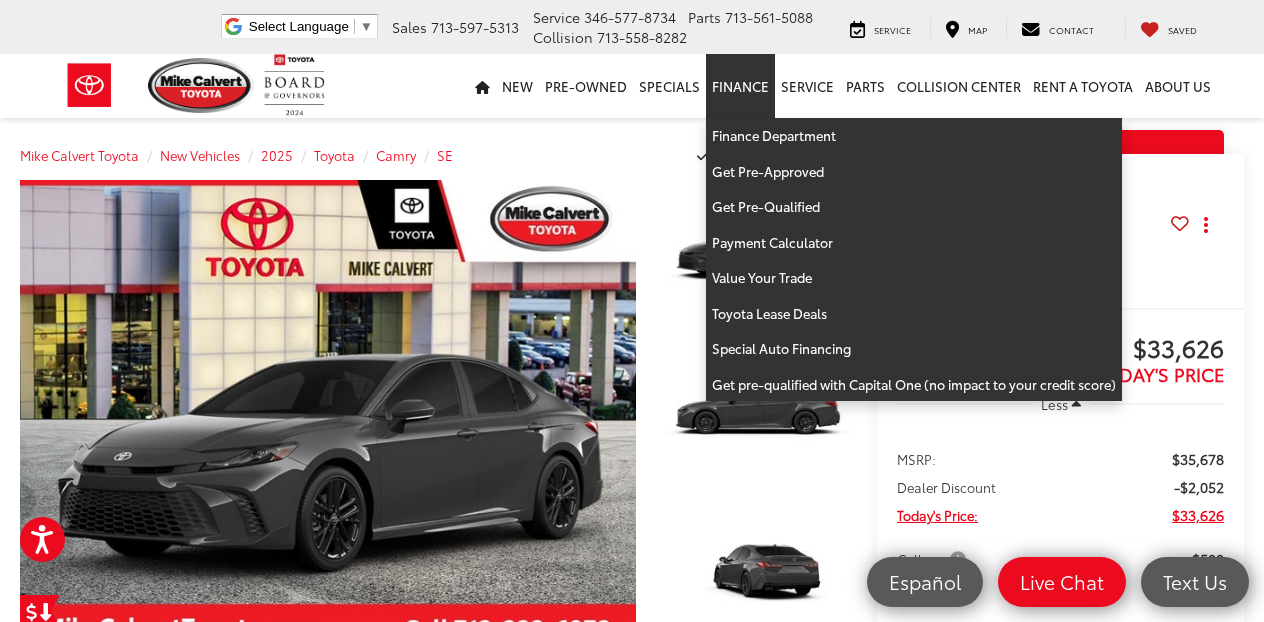 scroll, scrollTop: 0, scrollLeft: 0, axis: both 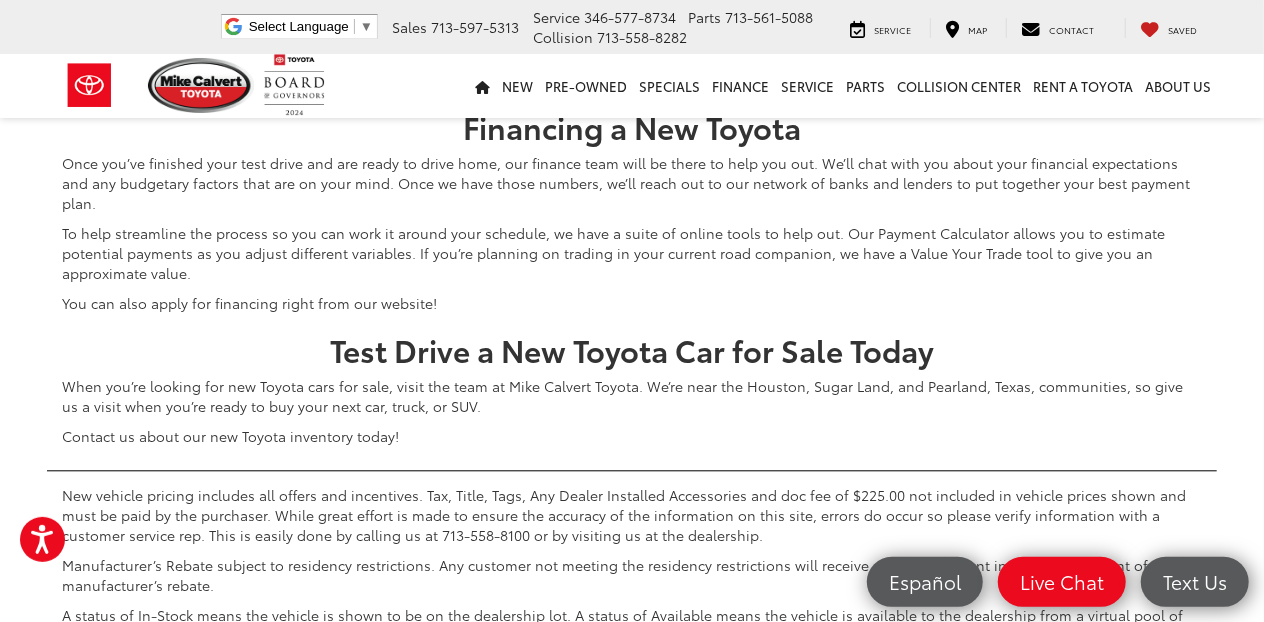 click on "5" at bounding box center (878, -564) 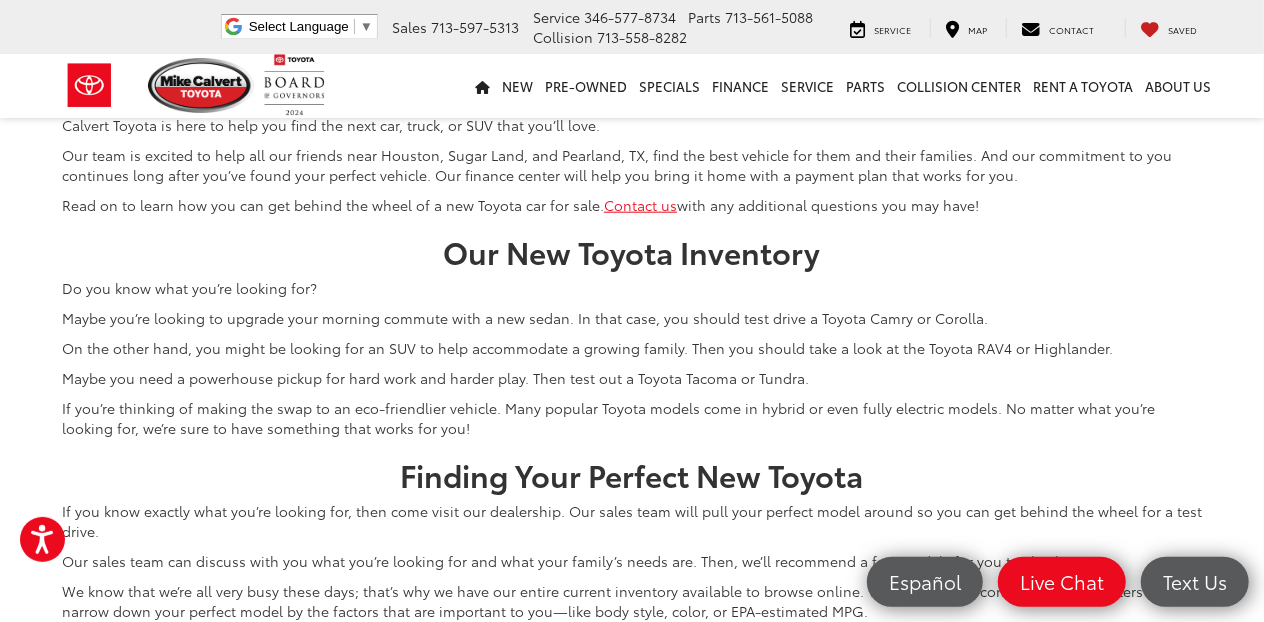 scroll, scrollTop: 8908, scrollLeft: 0, axis: vertical 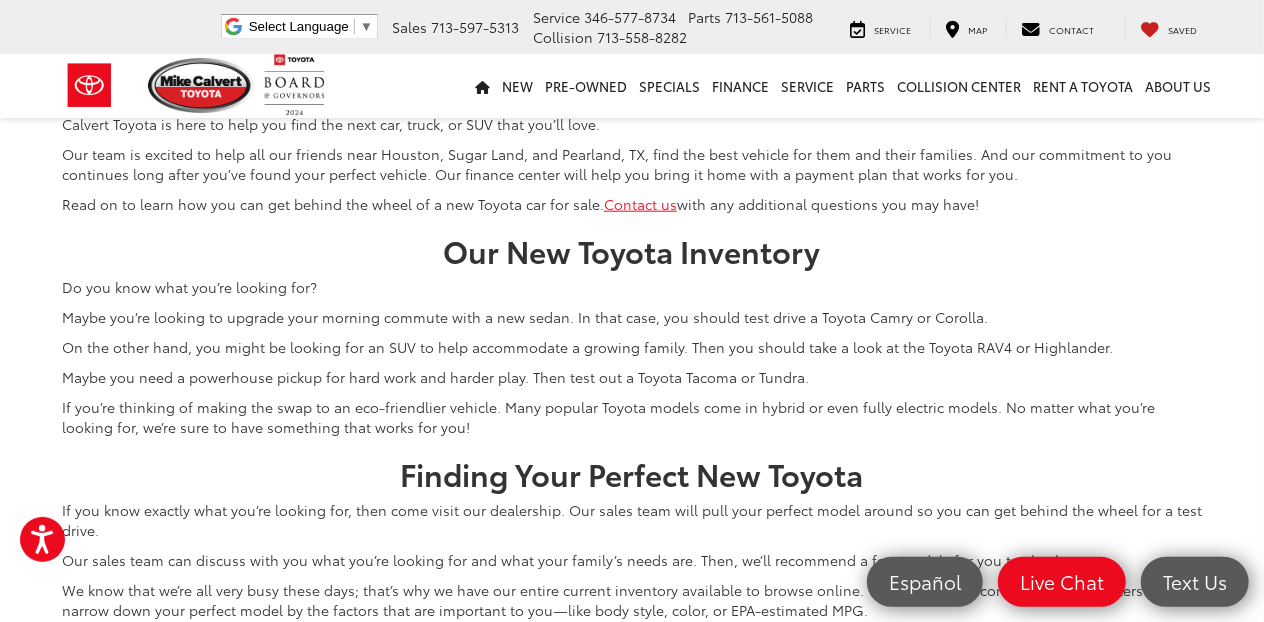 click on "4" at bounding box center [878, -35] 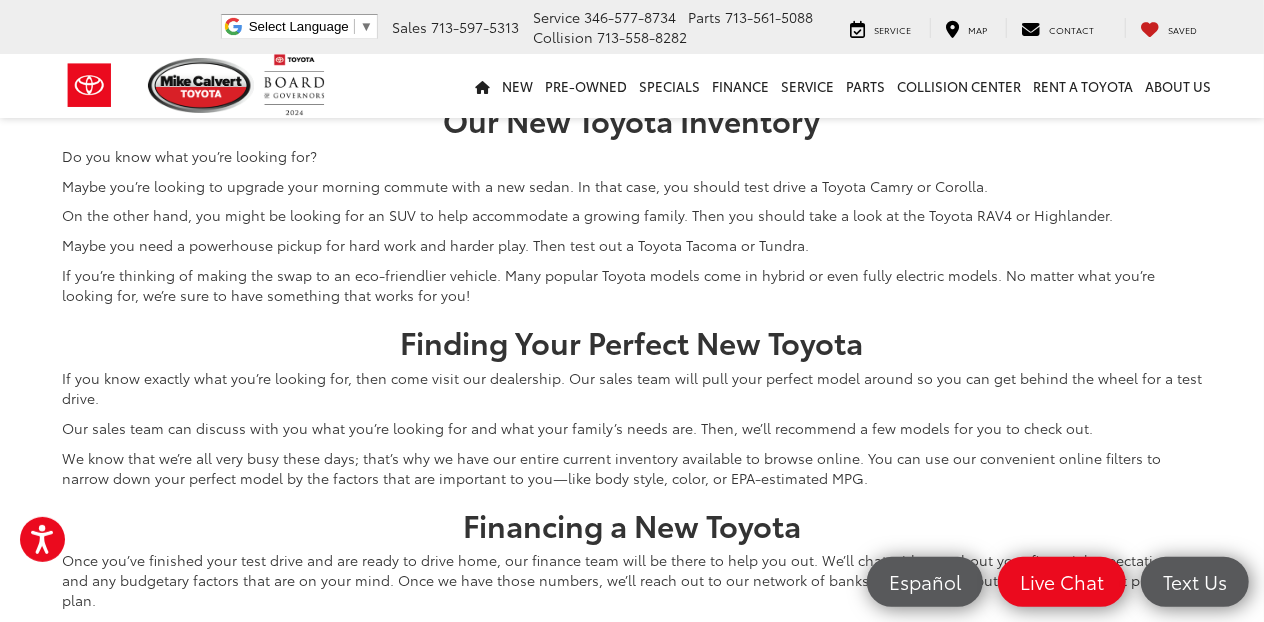 scroll, scrollTop: 9308, scrollLeft: 0, axis: vertical 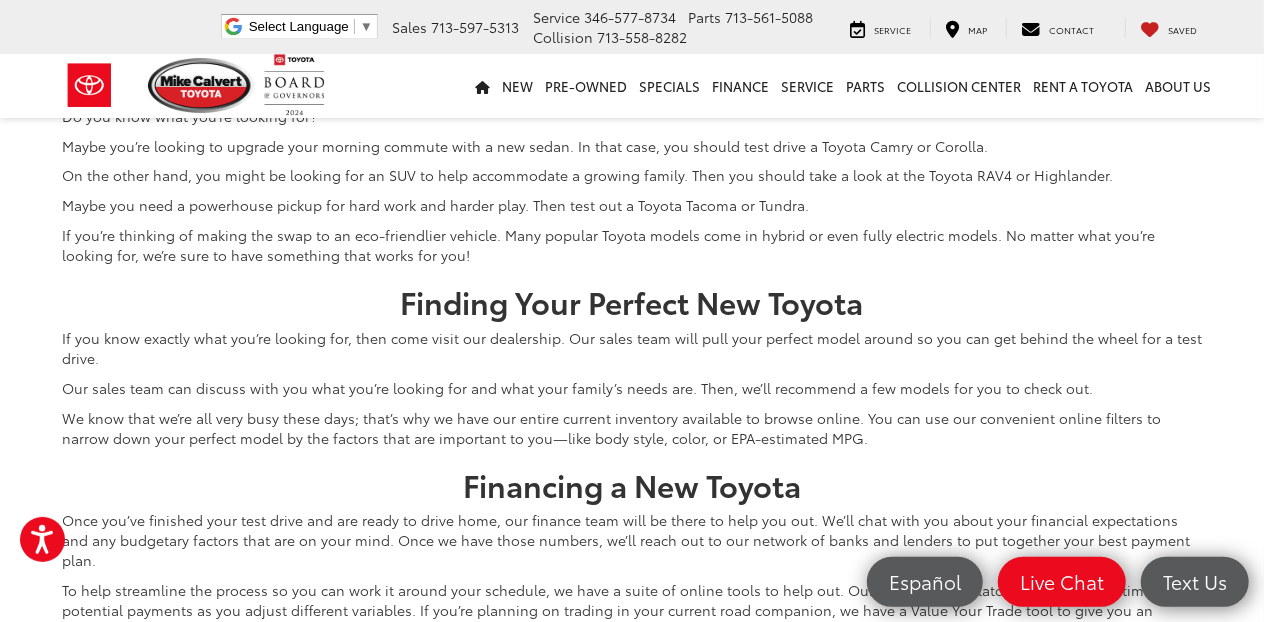 click on "3" at bounding box center (878, -206) 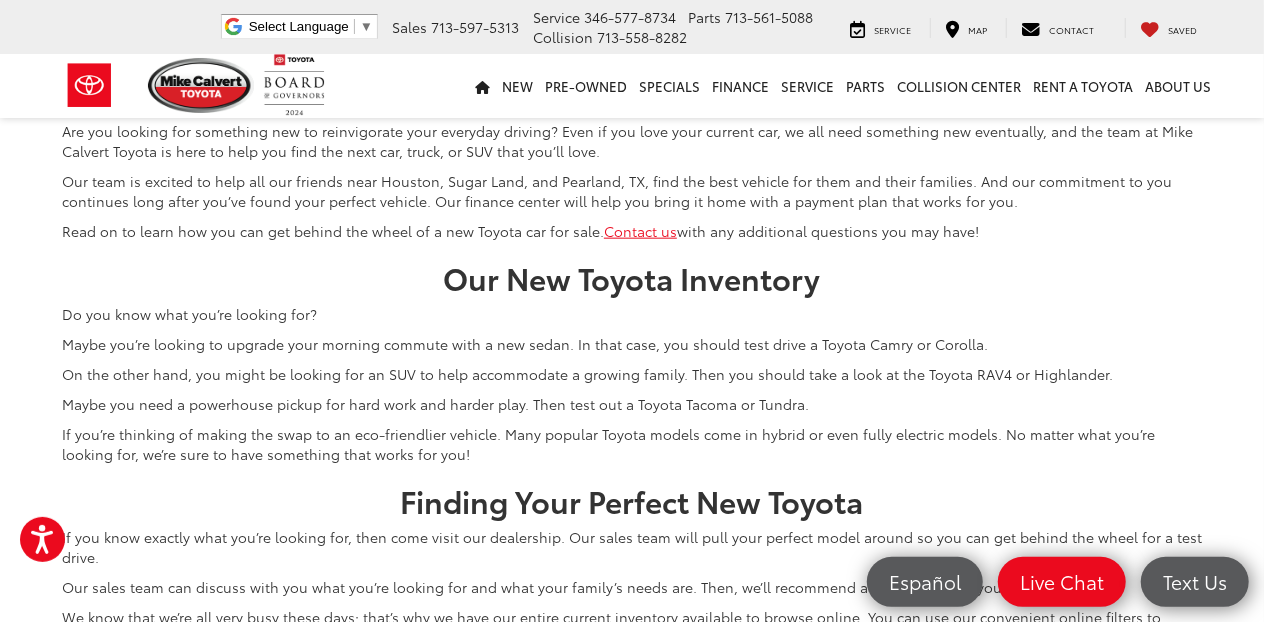 scroll, scrollTop: 9008, scrollLeft: 0, axis: vertical 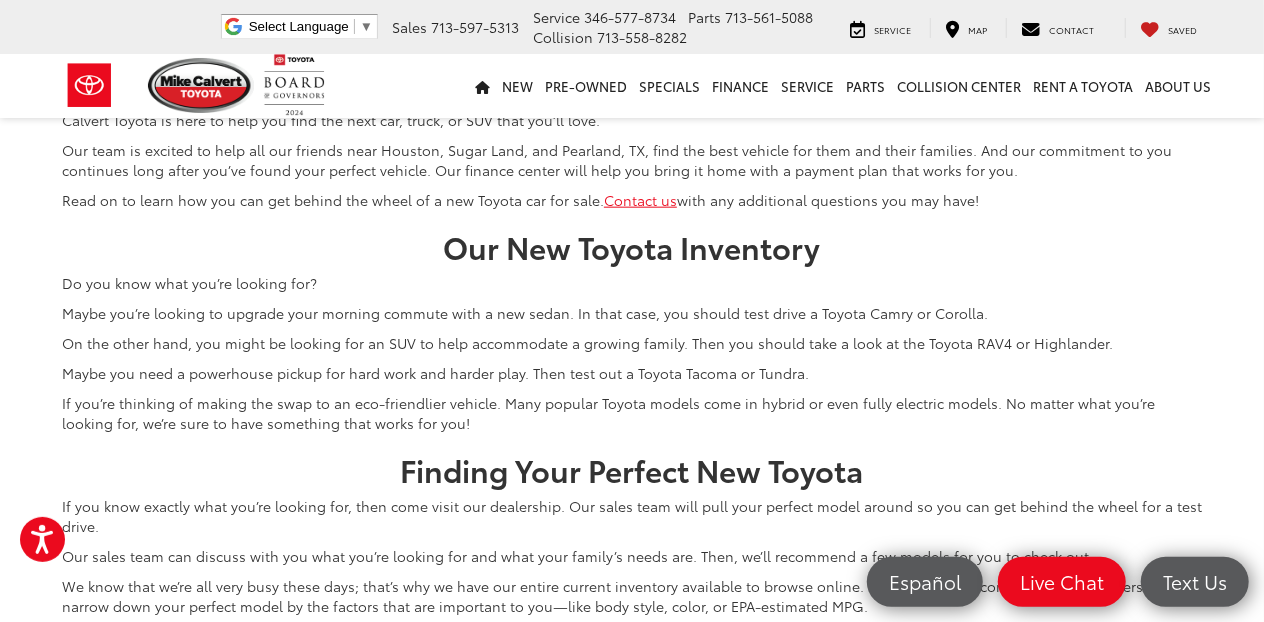 click on "2" at bounding box center [878, -38] 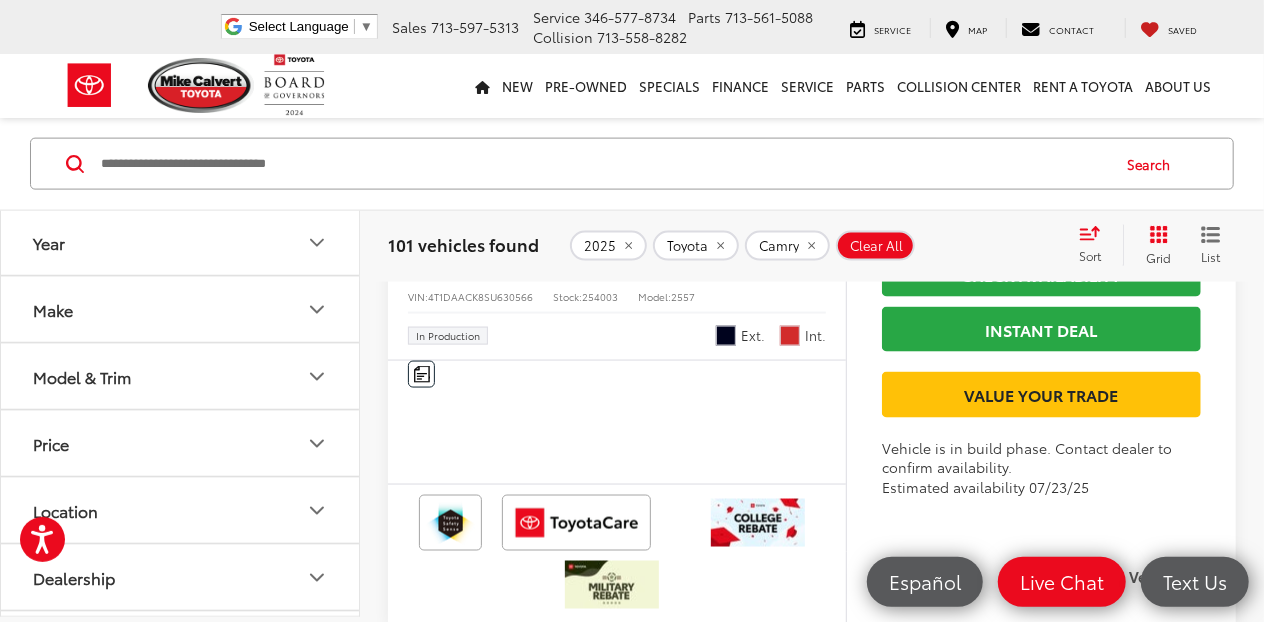 scroll, scrollTop: 5408, scrollLeft: 0, axis: vertical 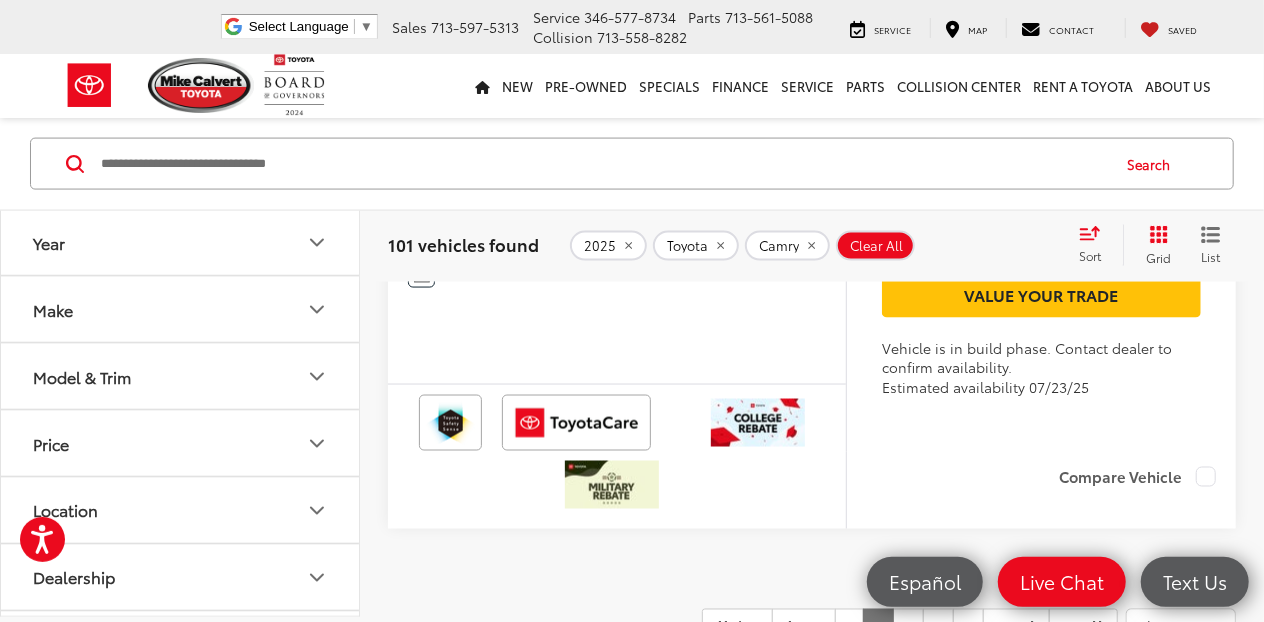 click at bounding box center (617, -48) 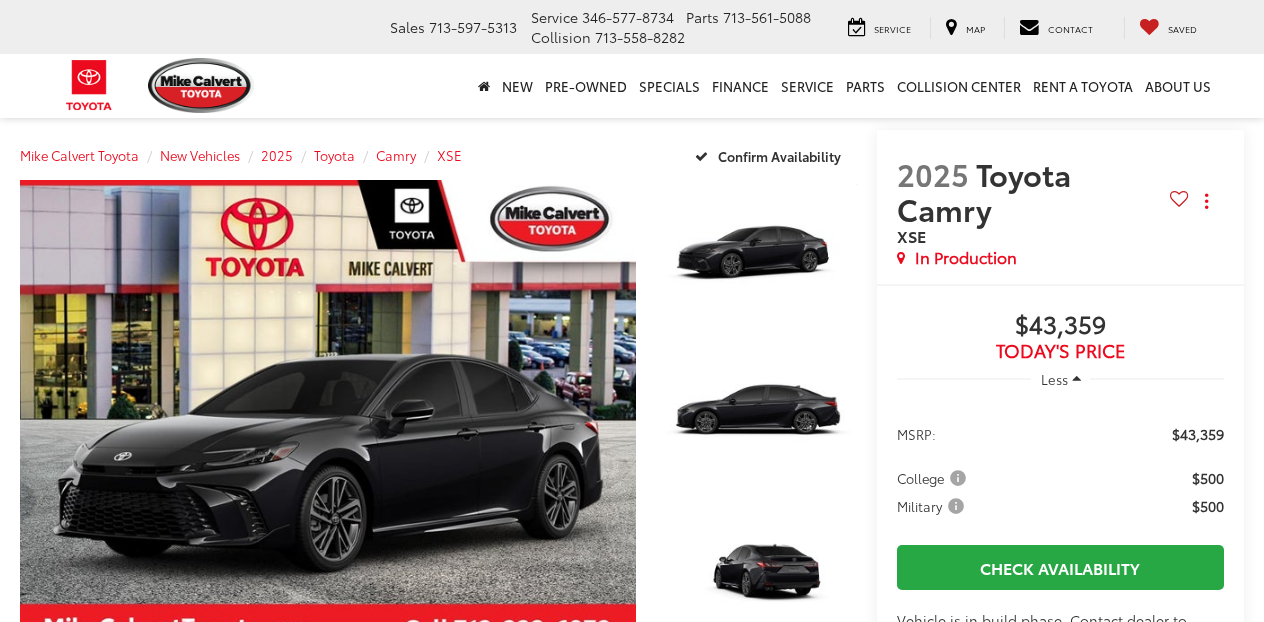 scroll, scrollTop: 0, scrollLeft: 0, axis: both 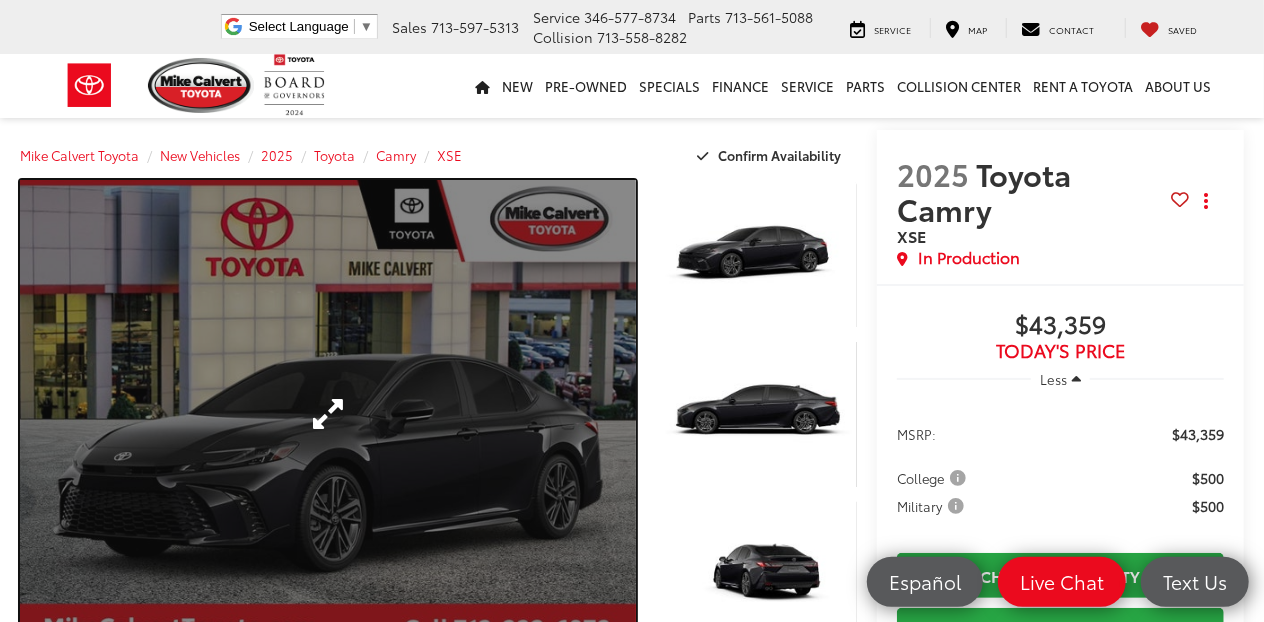 click at bounding box center [328, 414] 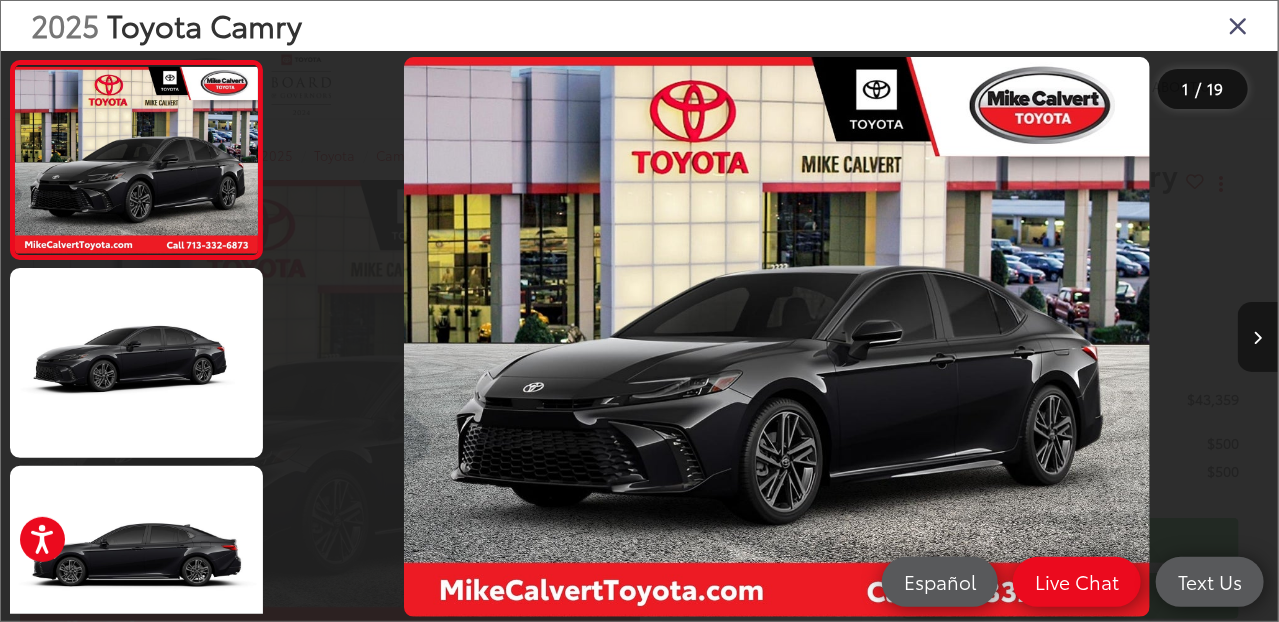 click at bounding box center [1258, 337] 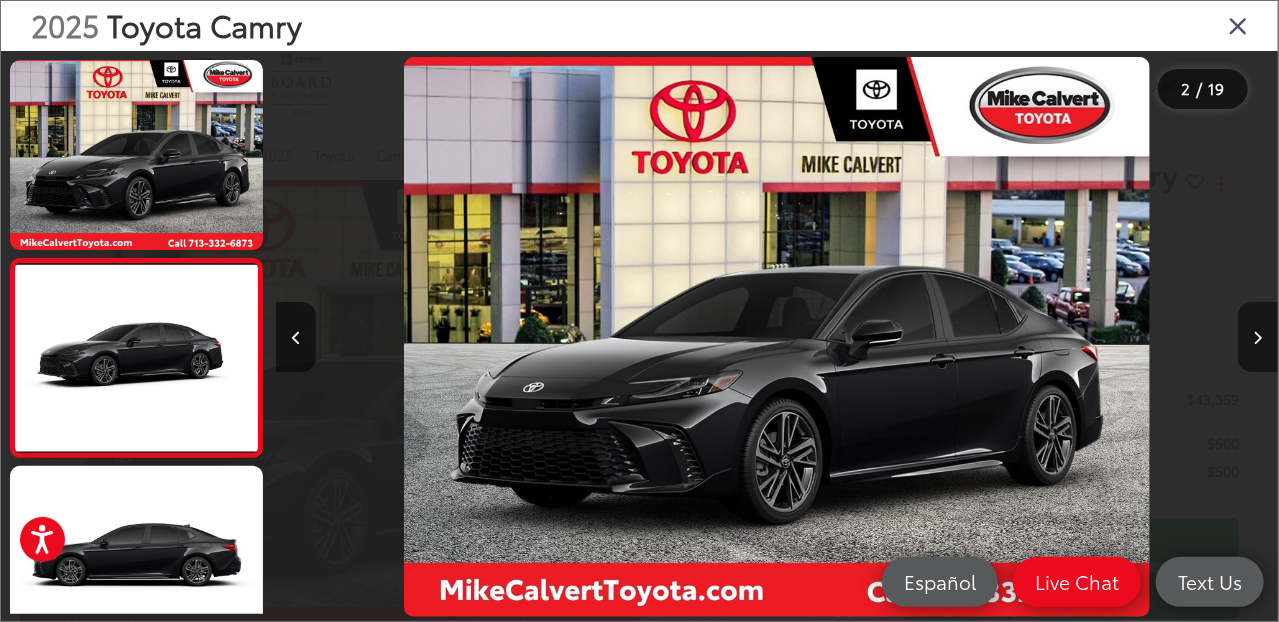 scroll, scrollTop: 0, scrollLeft: 233, axis: horizontal 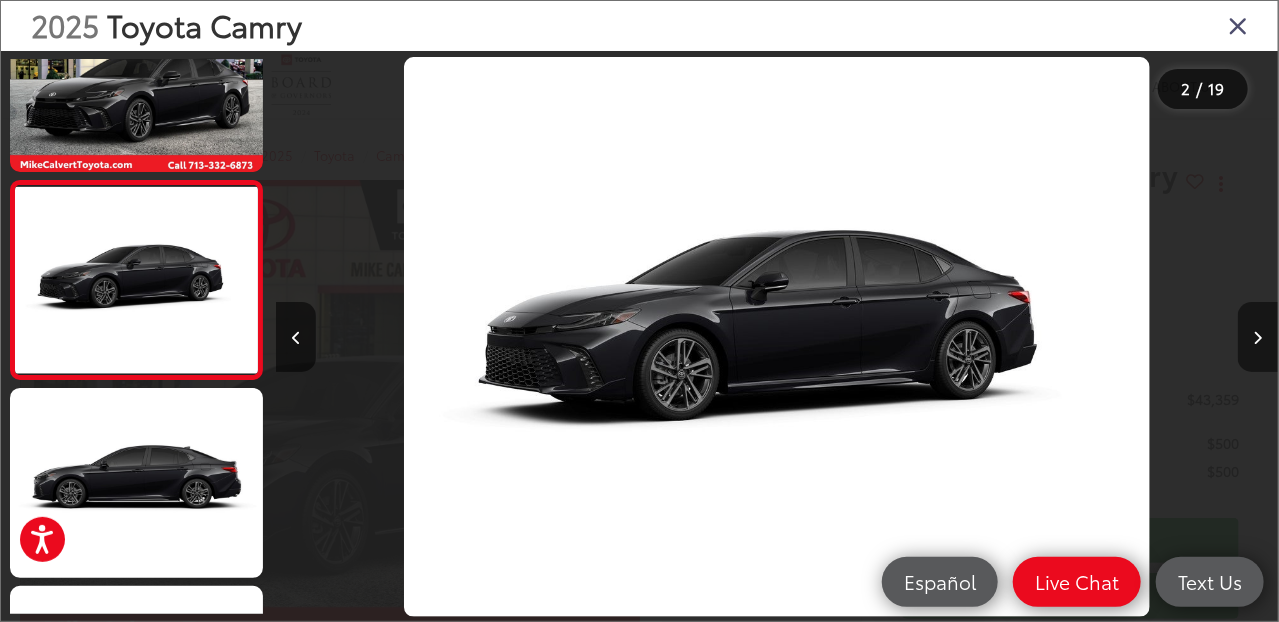 click at bounding box center (1258, 338) 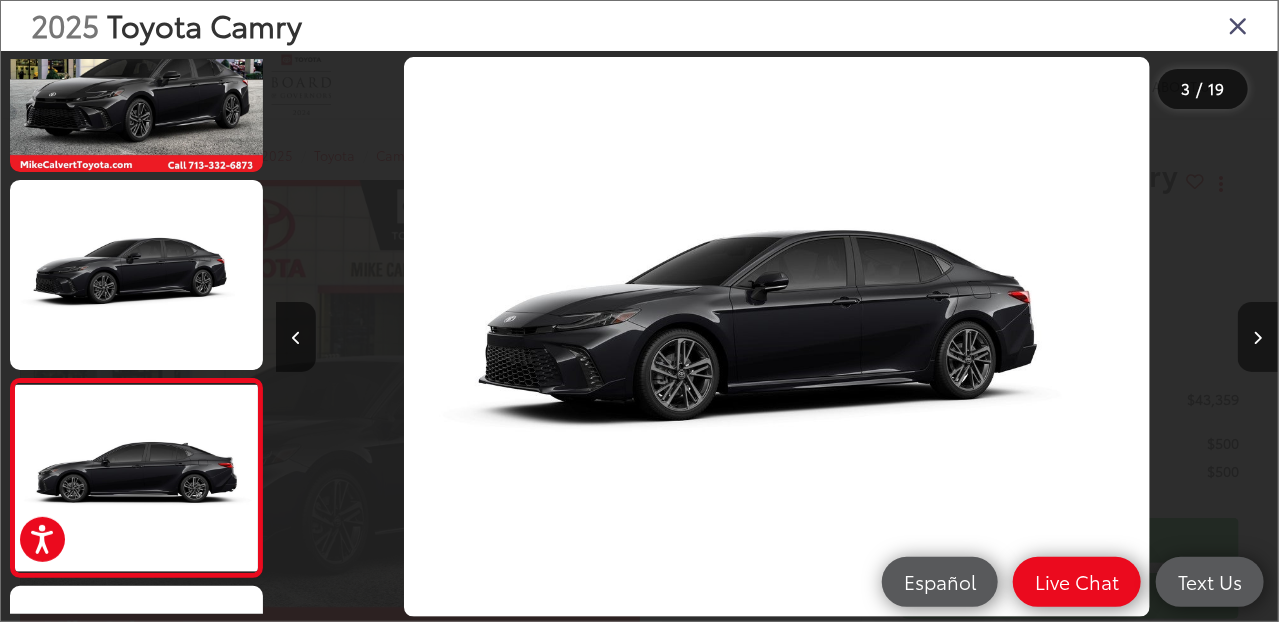 scroll, scrollTop: 0, scrollLeft: 1235, axis: horizontal 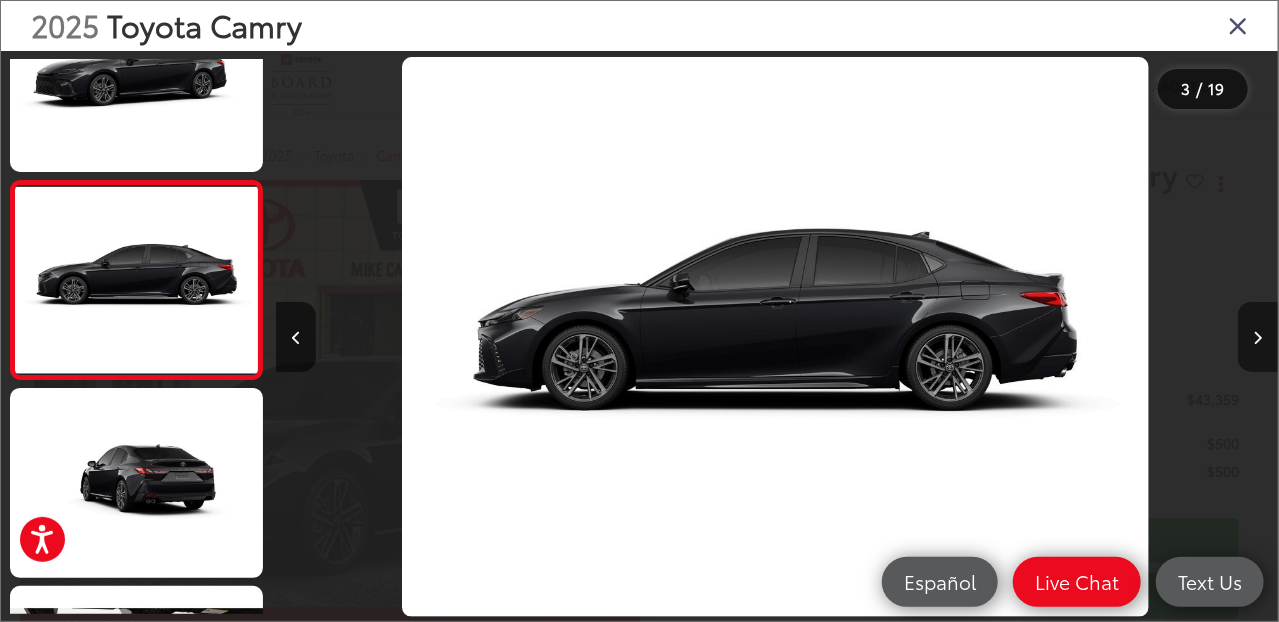 click at bounding box center [1258, 338] 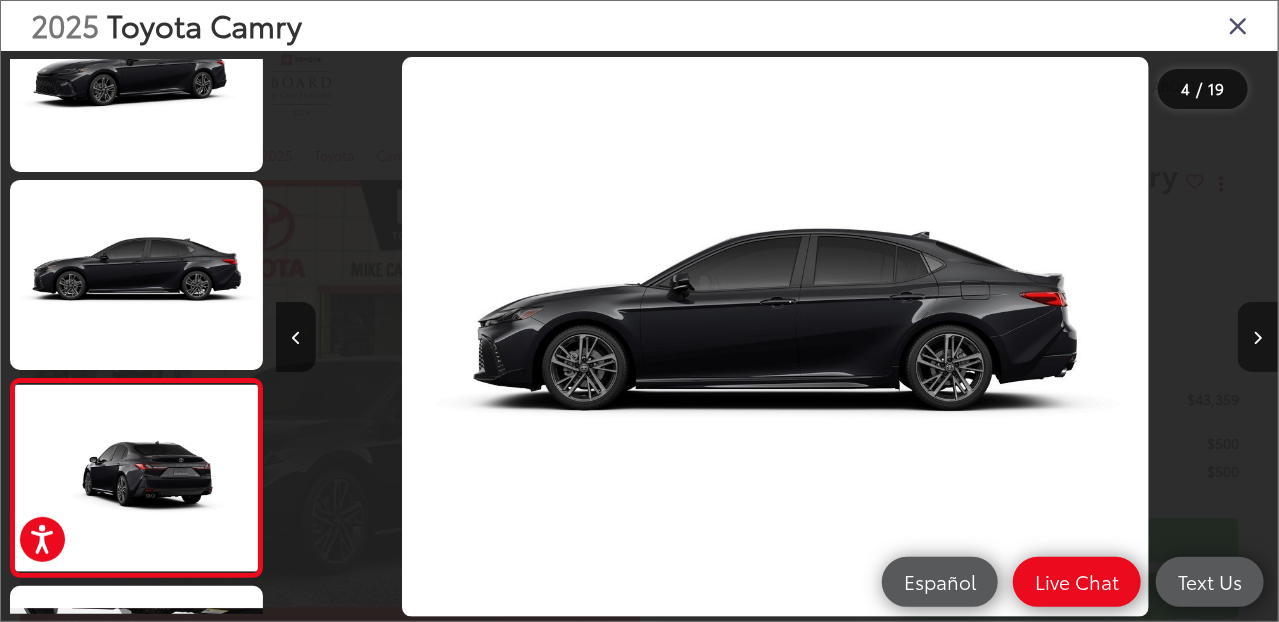 scroll, scrollTop: 0, scrollLeft: 2061, axis: horizontal 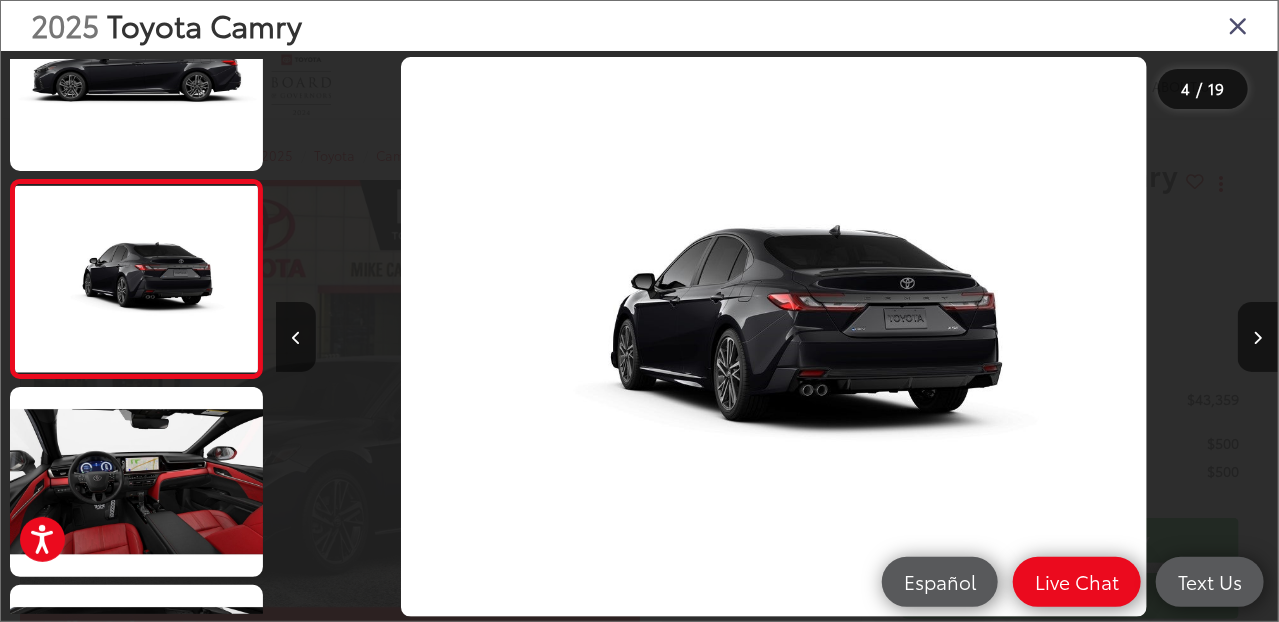 click at bounding box center [1238, 25] 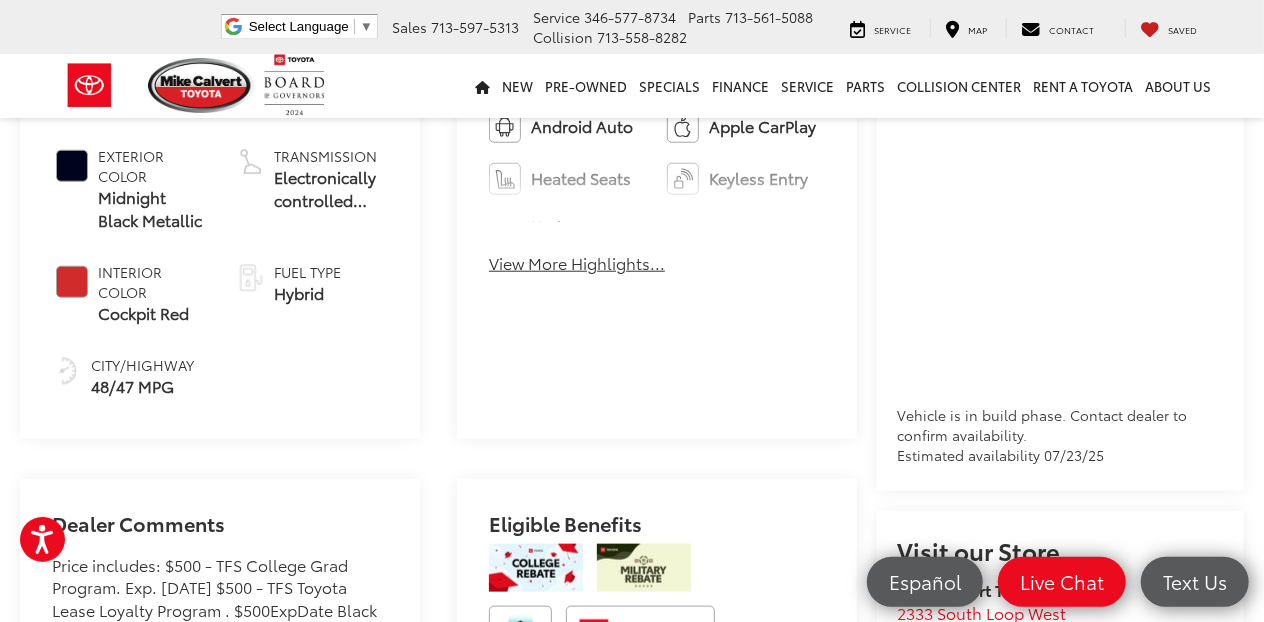scroll, scrollTop: 700, scrollLeft: 0, axis: vertical 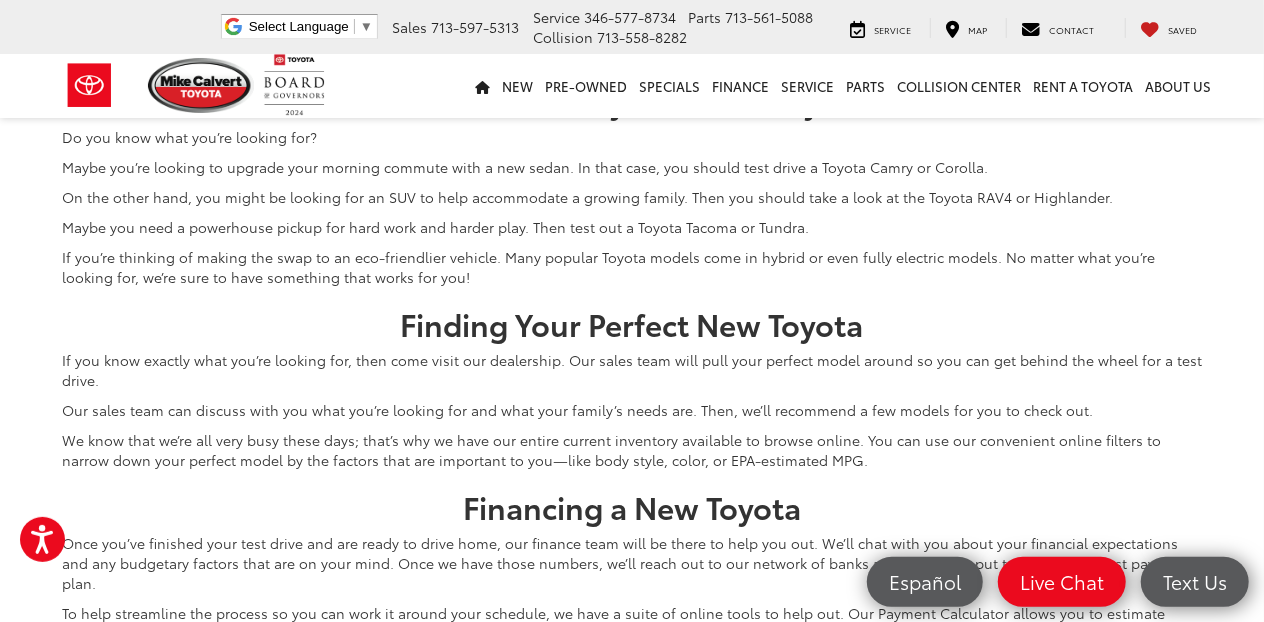 click on "1" at bounding box center [849, -184] 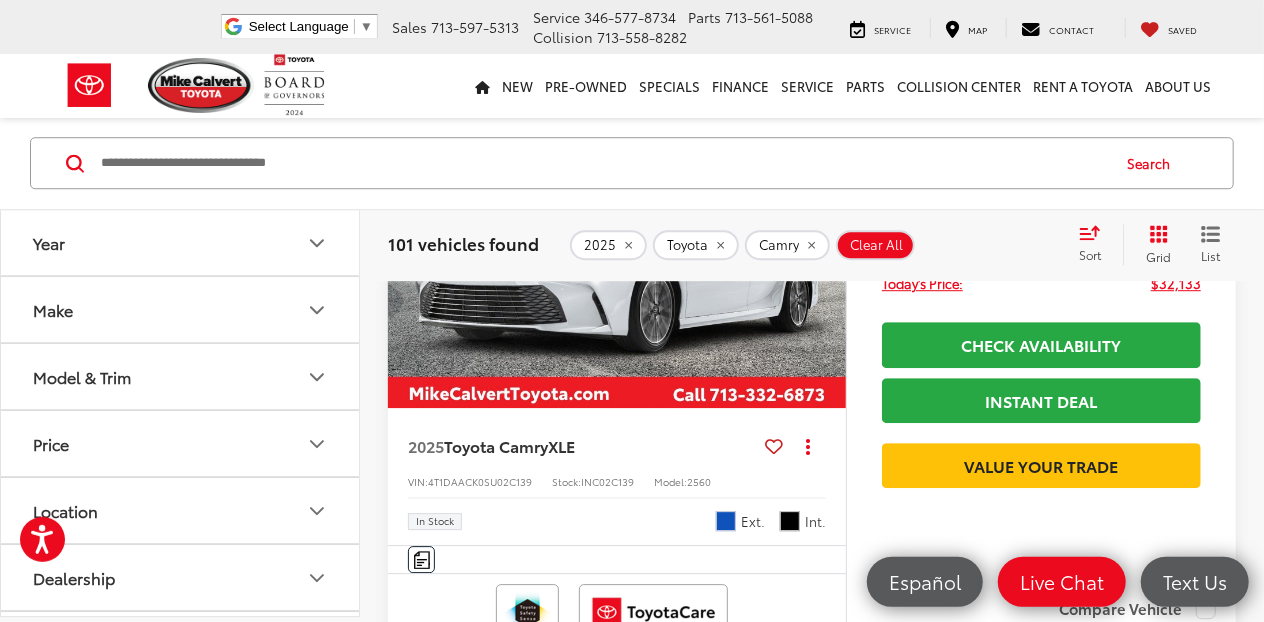 scroll, scrollTop: 2908, scrollLeft: 0, axis: vertical 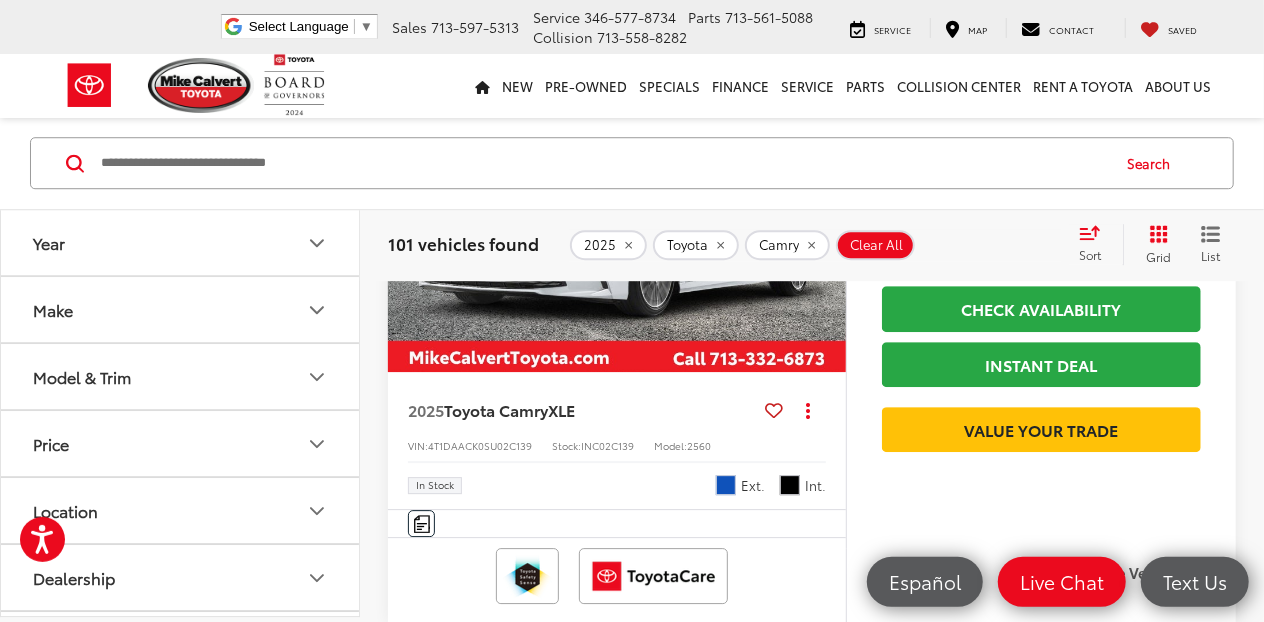 click at bounding box center [617, 201] 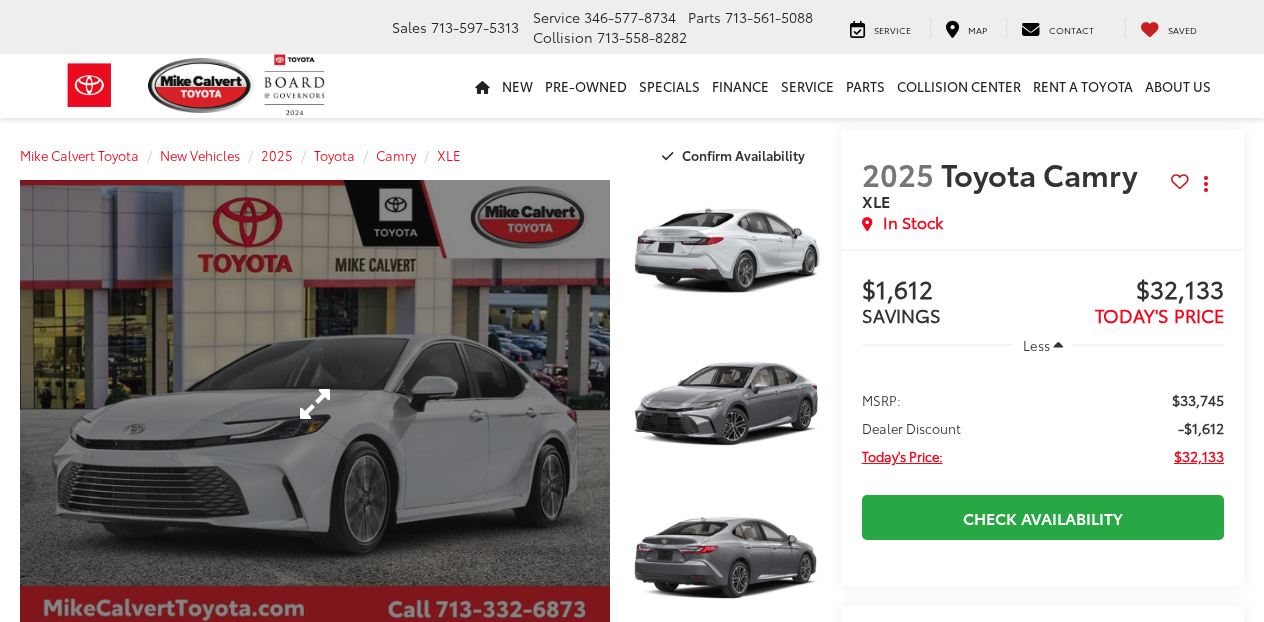 scroll, scrollTop: 0, scrollLeft: 0, axis: both 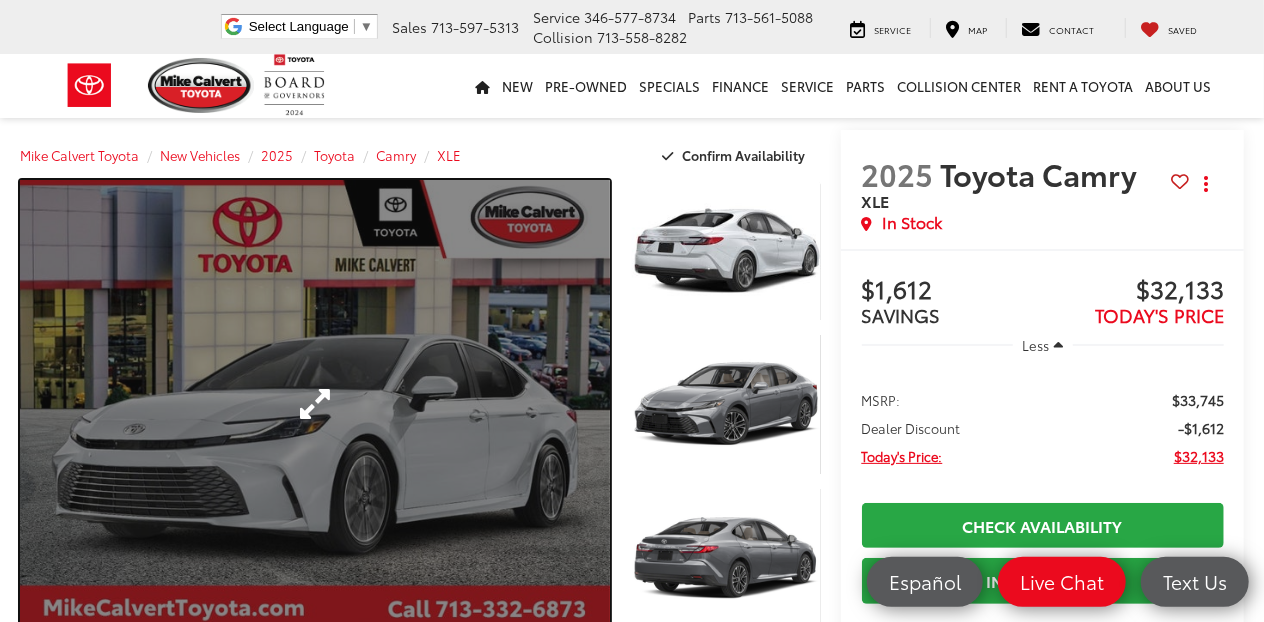 click at bounding box center [315, 404] 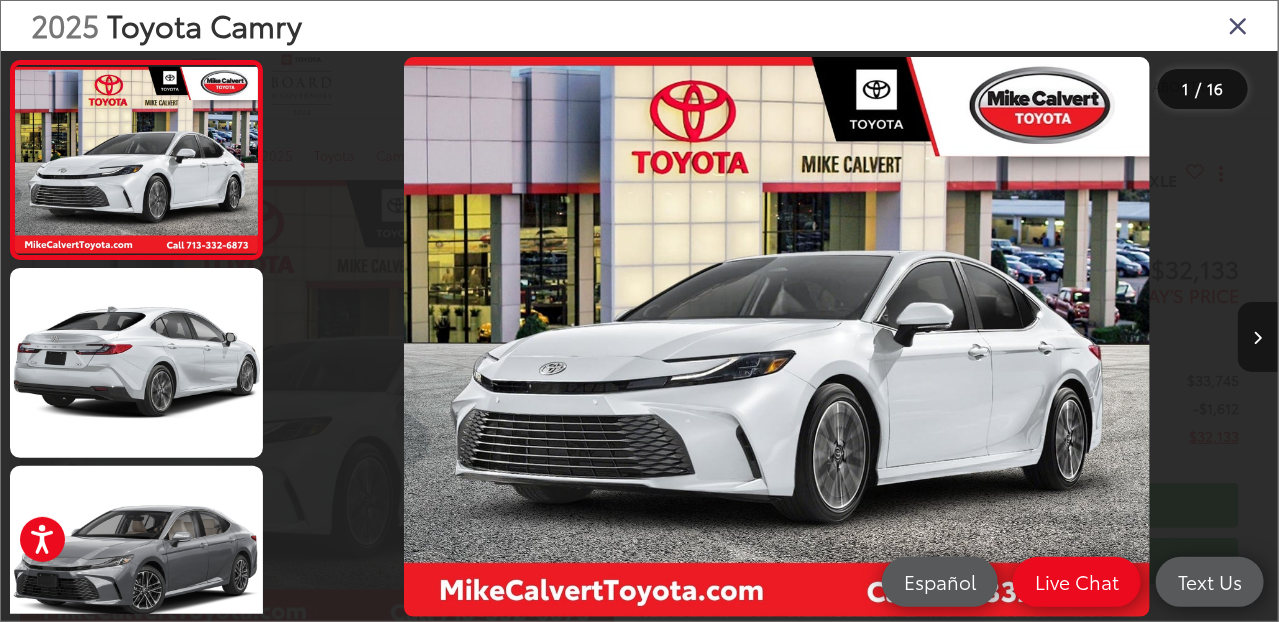 click at bounding box center [1258, 338] 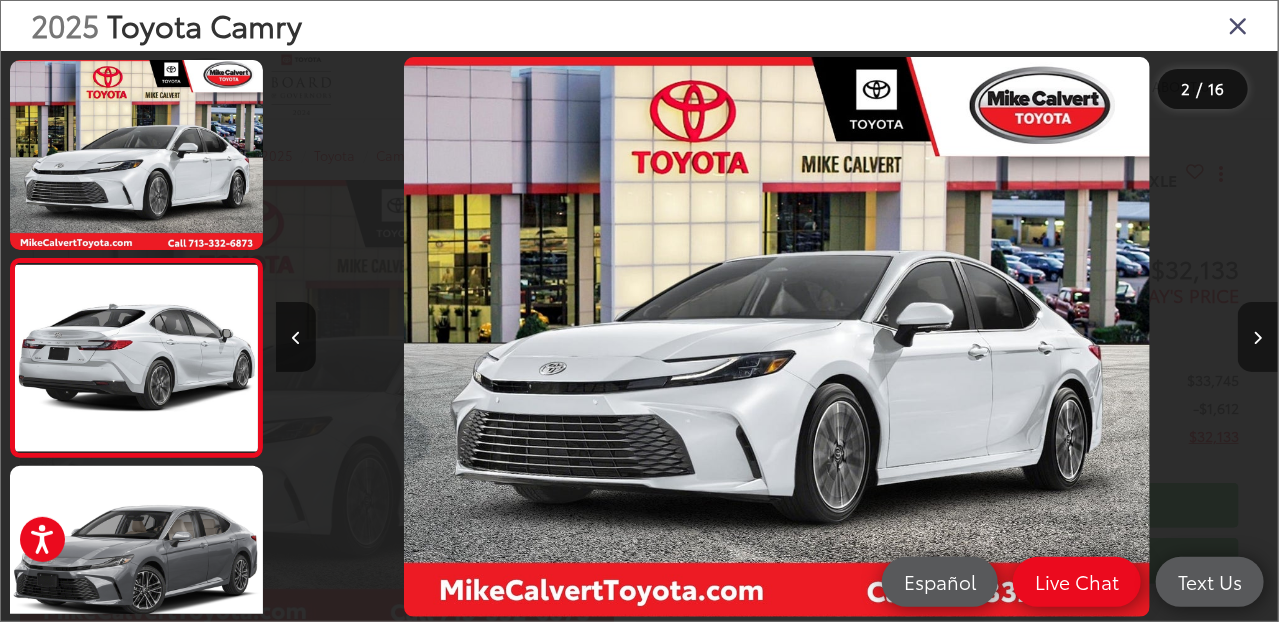 scroll, scrollTop: 0, scrollLeft: 233, axis: horizontal 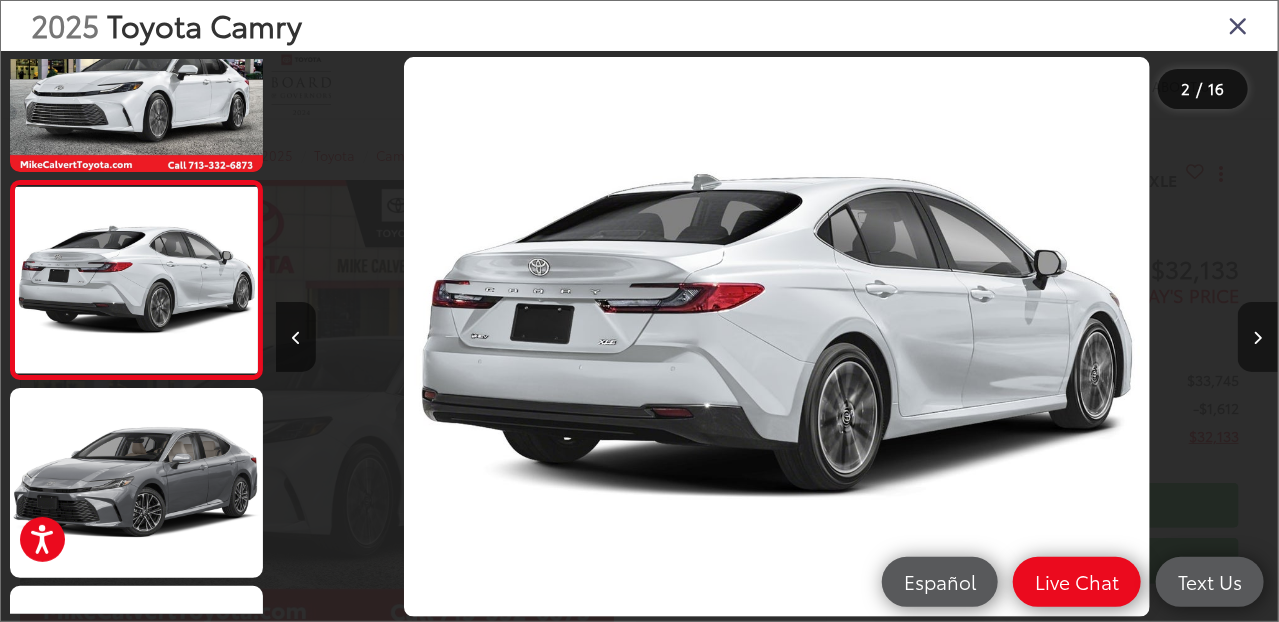 click at bounding box center (1258, 338) 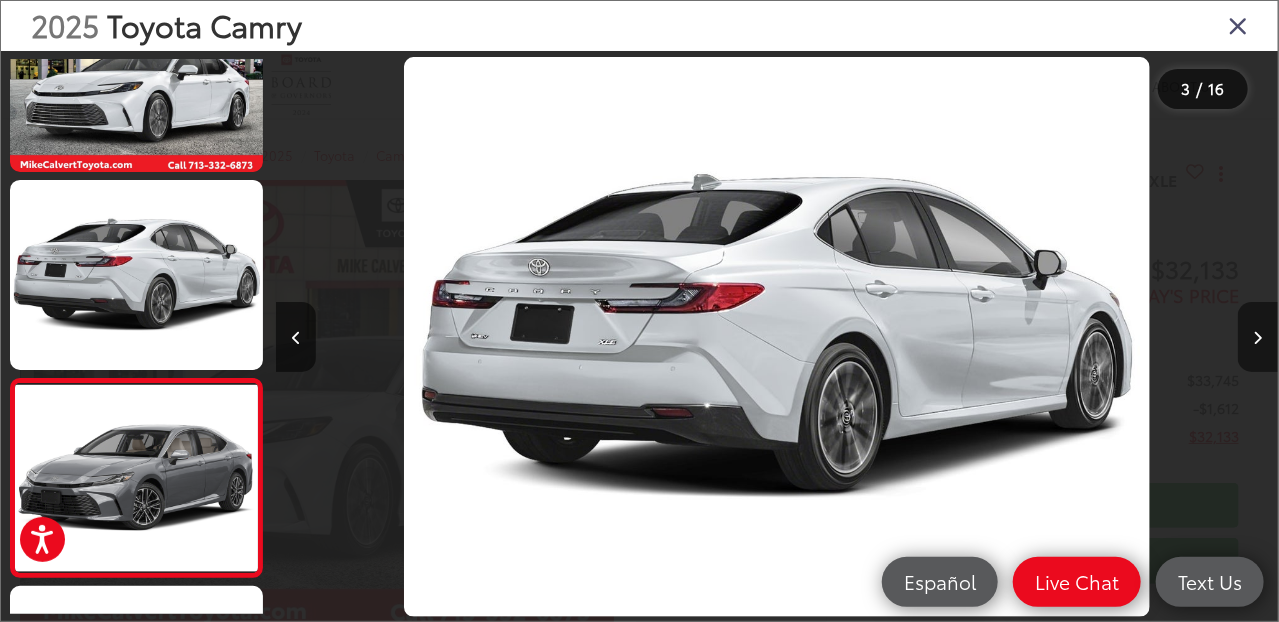 scroll, scrollTop: 0, scrollLeft: 1235, axis: horizontal 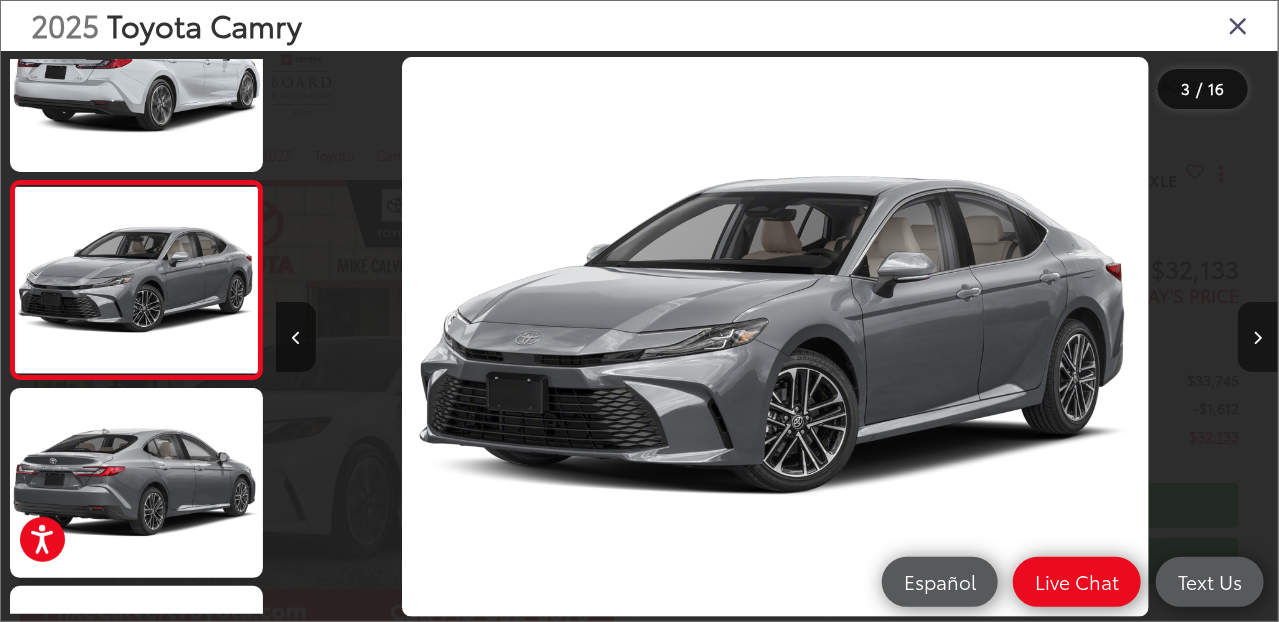 click at bounding box center [1258, 338] 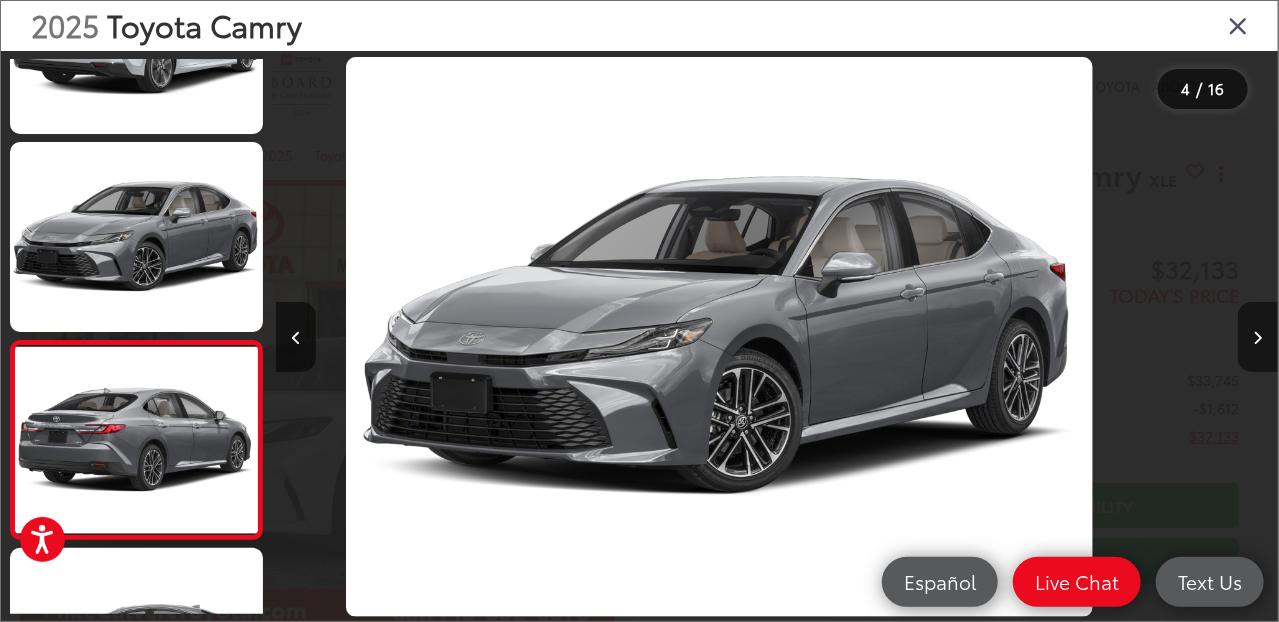 scroll, scrollTop: 425, scrollLeft: 0, axis: vertical 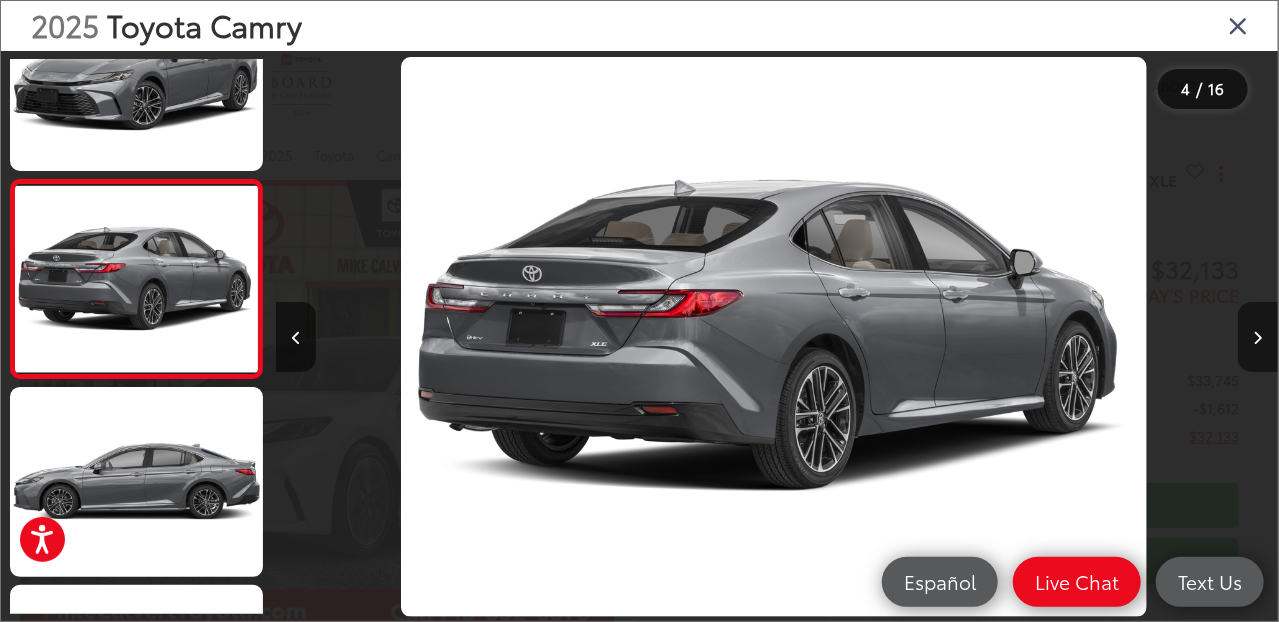 click at bounding box center [1258, 338] 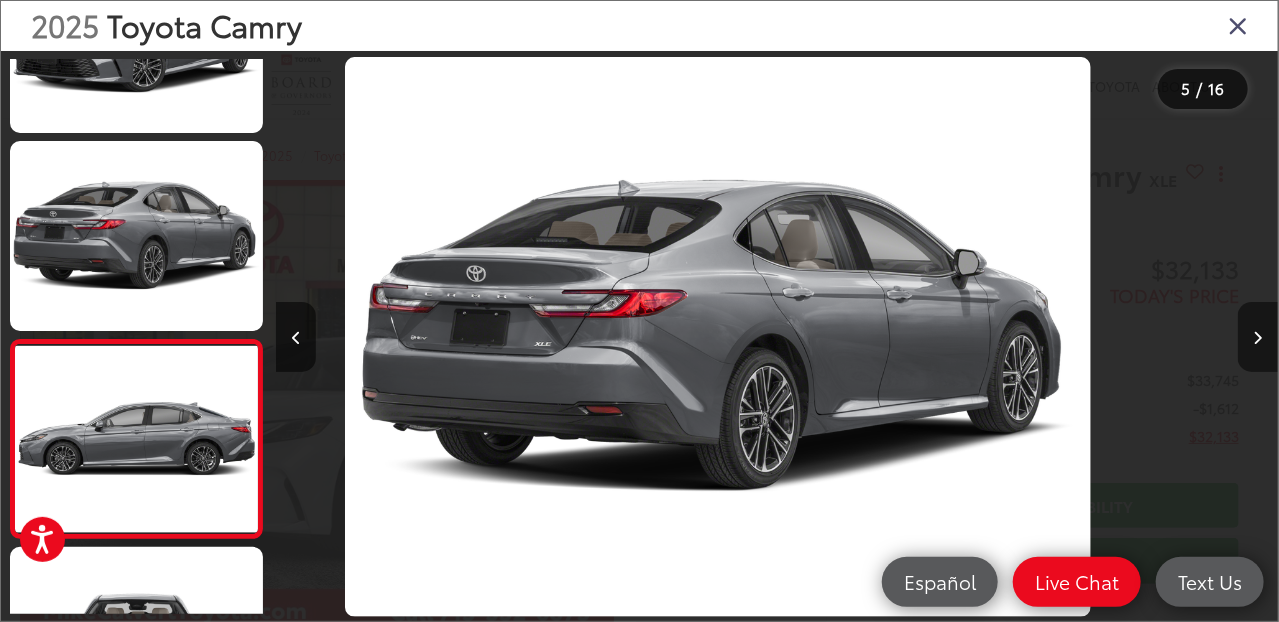 scroll, scrollTop: 592, scrollLeft: 0, axis: vertical 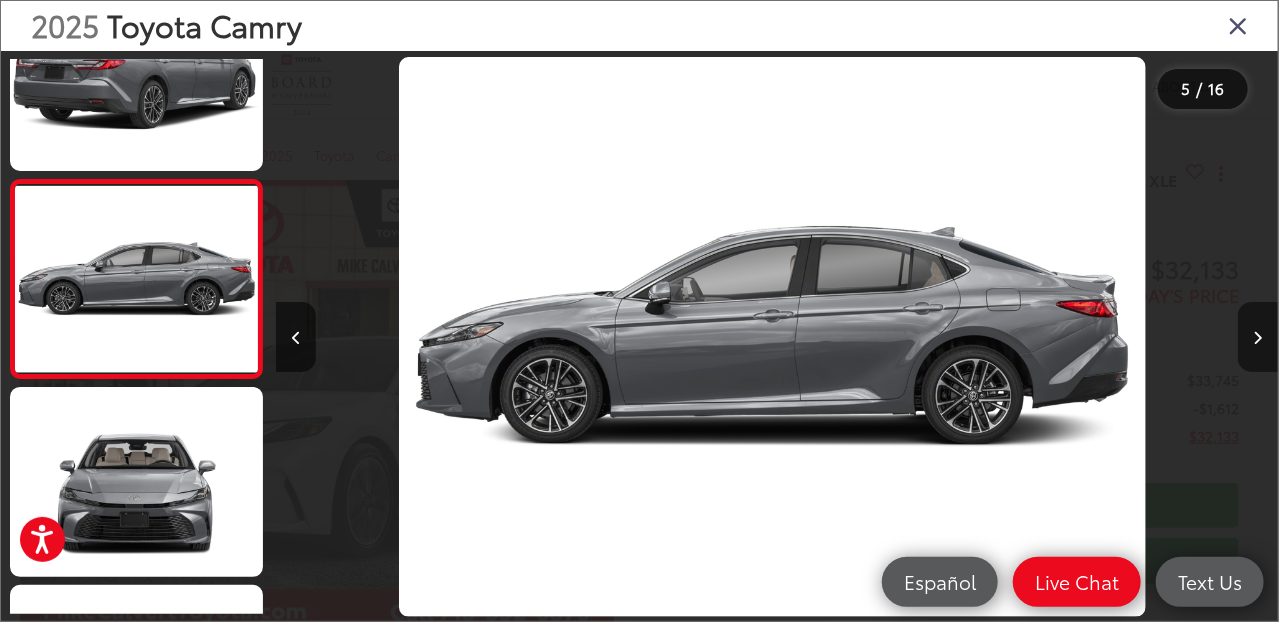 click at bounding box center [1258, 338] 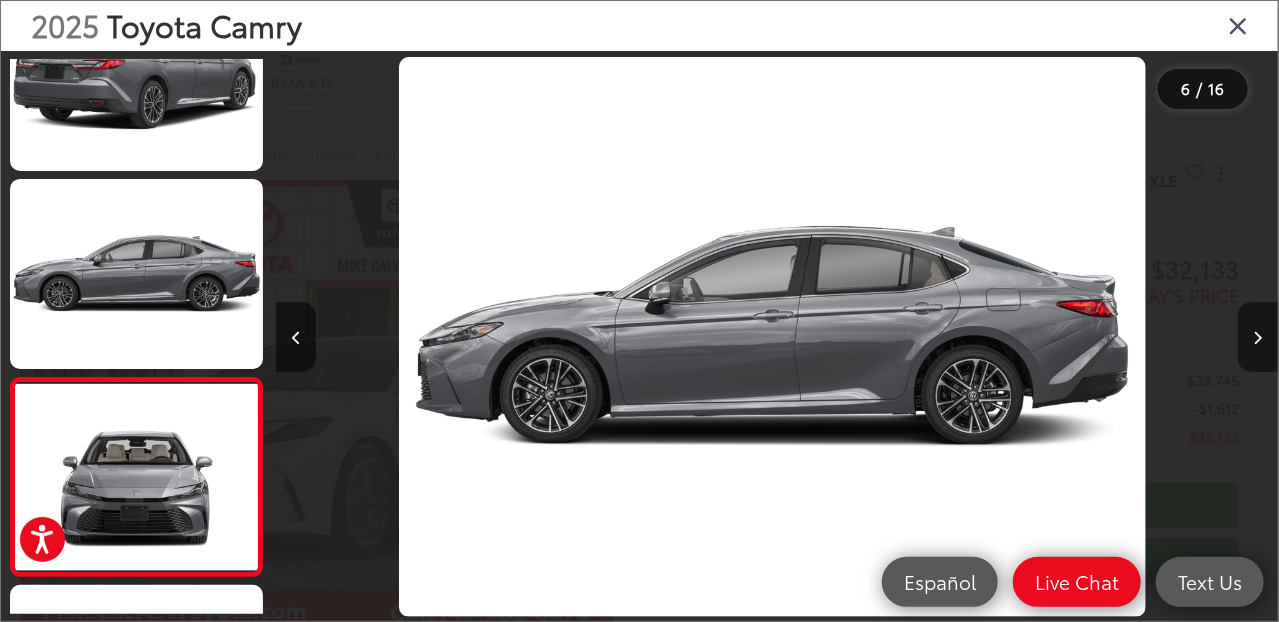 scroll, scrollTop: 0, scrollLeft: 4181, axis: horizontal 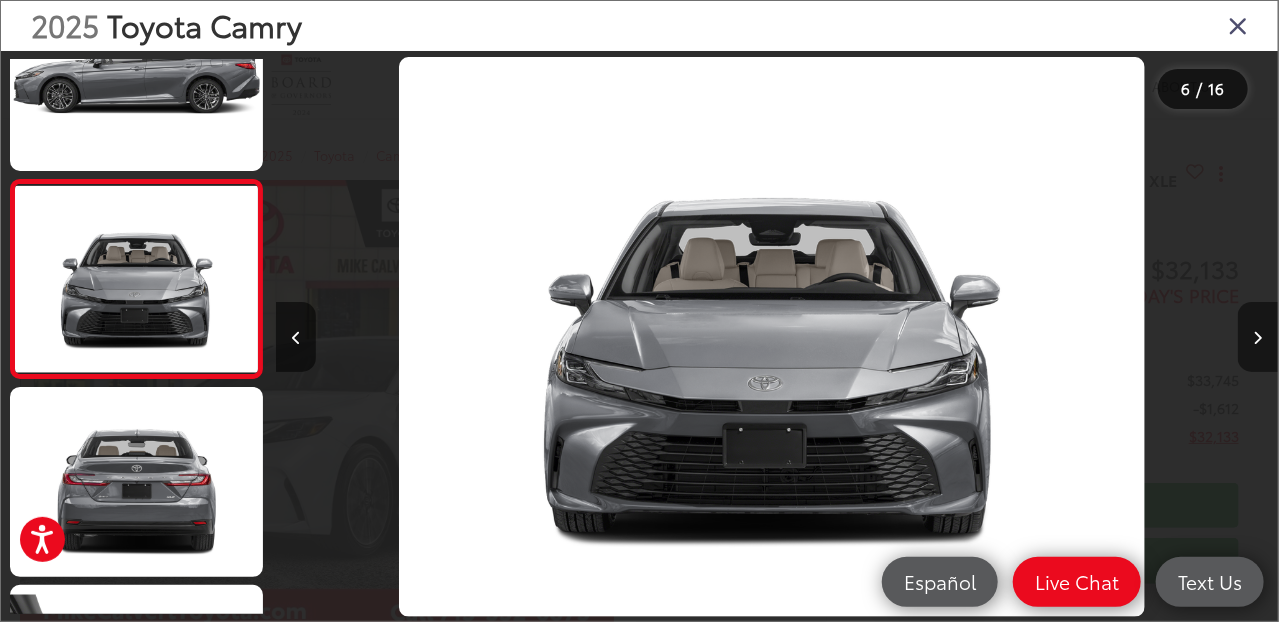 click at bounding box center (1258, 338) 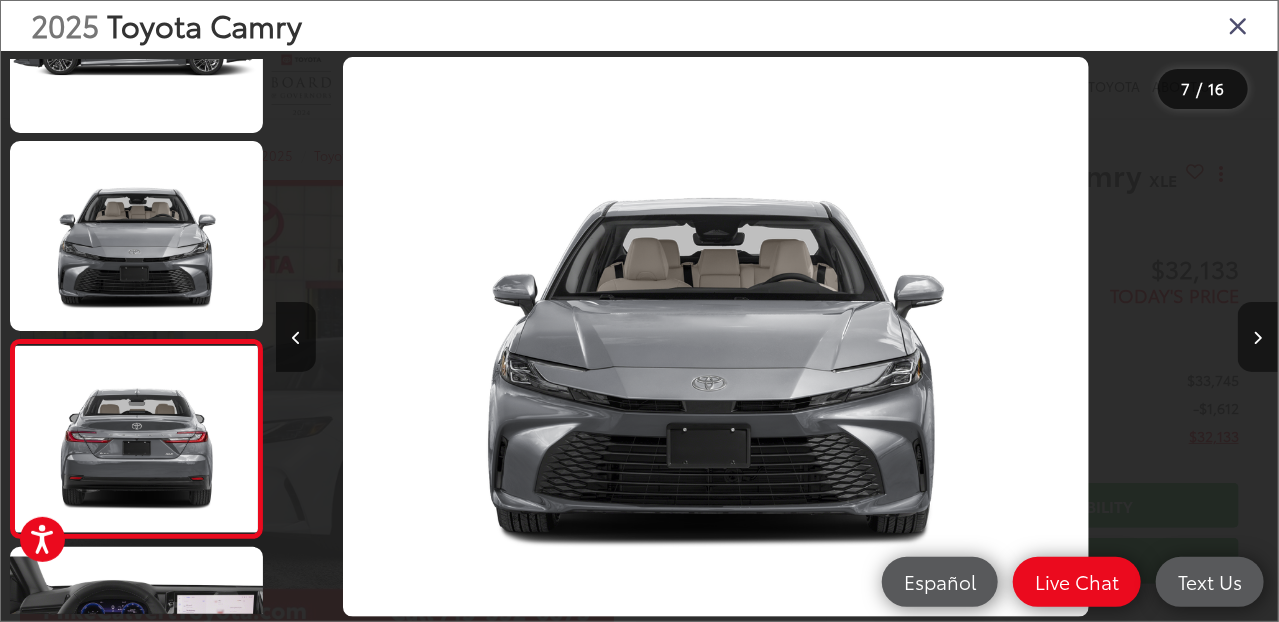 scroll, scrollTop: 989, scrollLeft: 0, axis: vertical 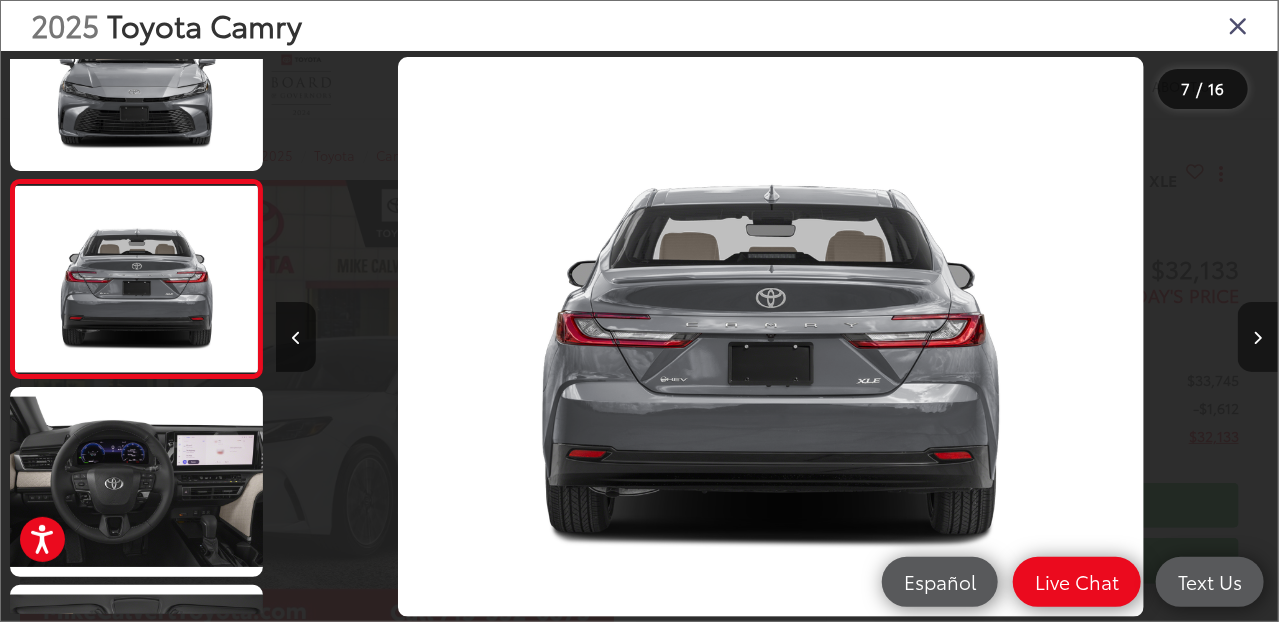 click at bounding box center (1258, 338) 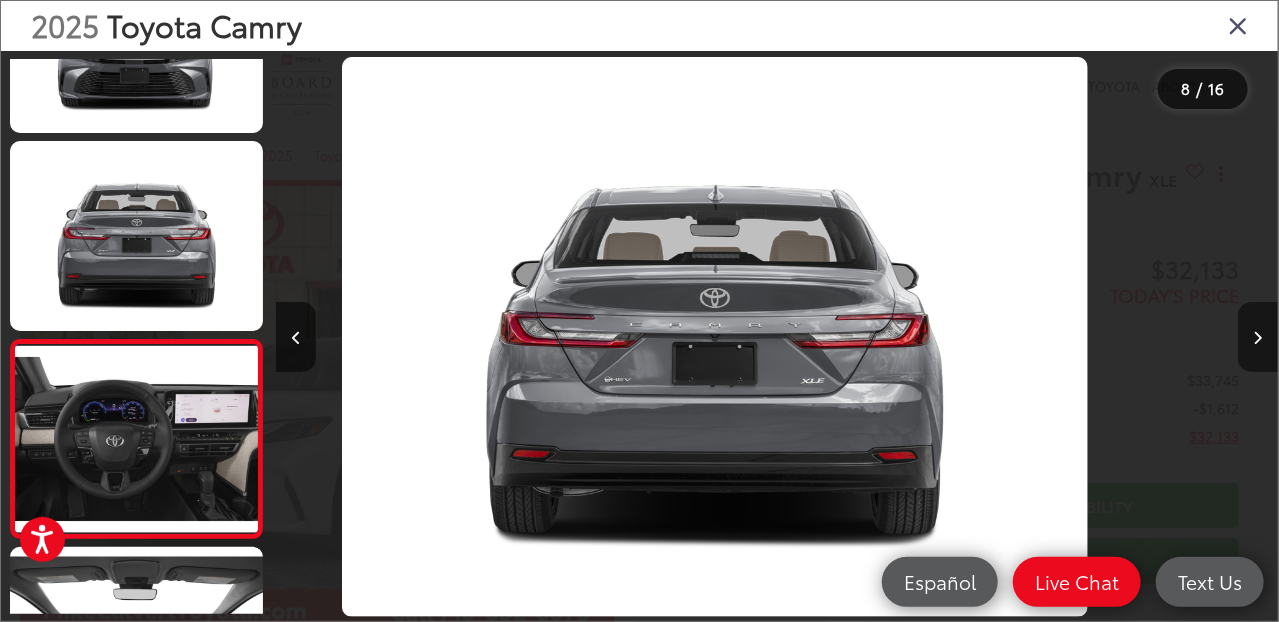 scroll 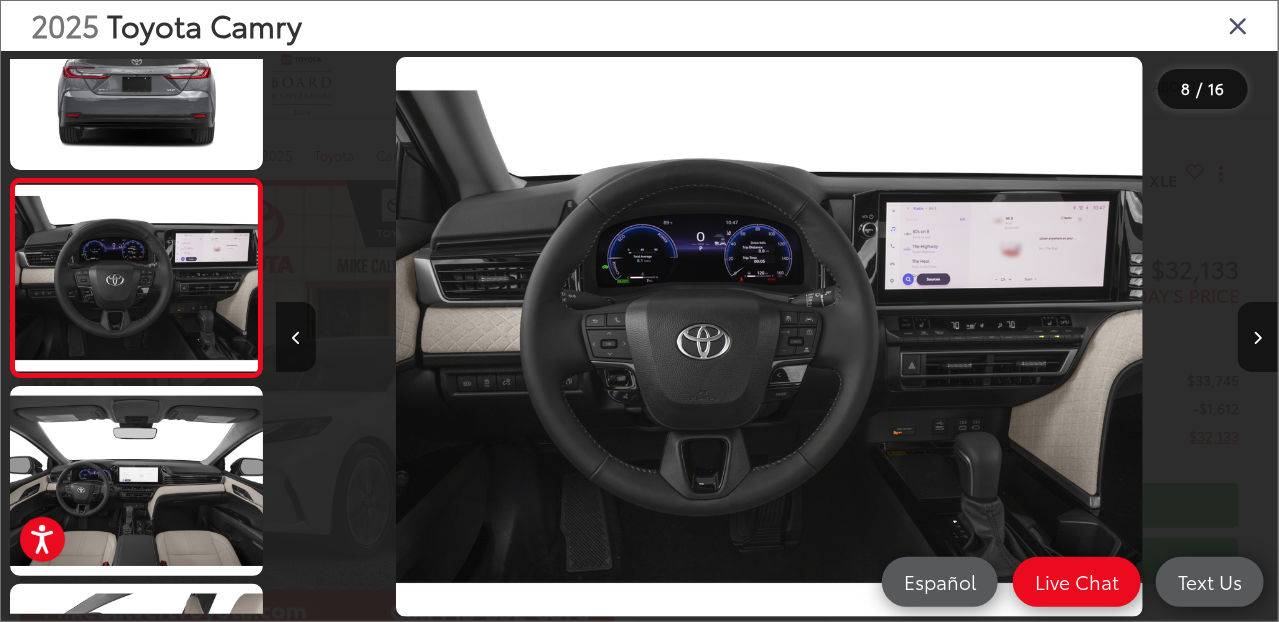 click at bounding box center (1238, 25) 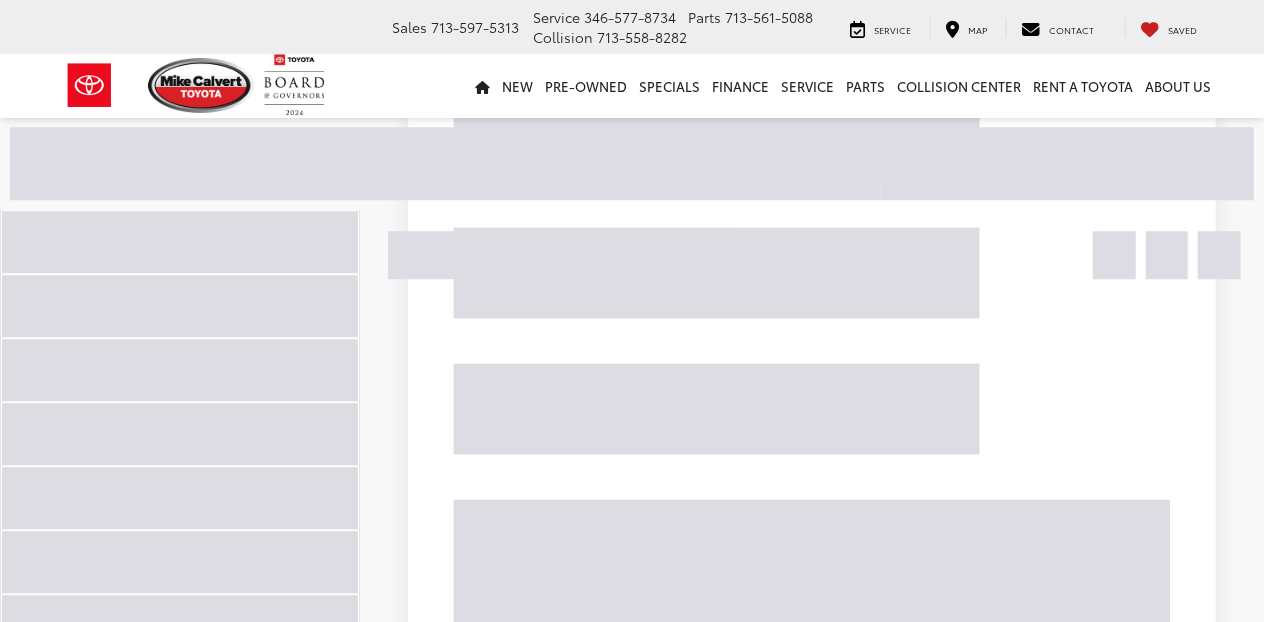 scroll, scrollTop: 2908, scrollLeft: 0, axis: vertical 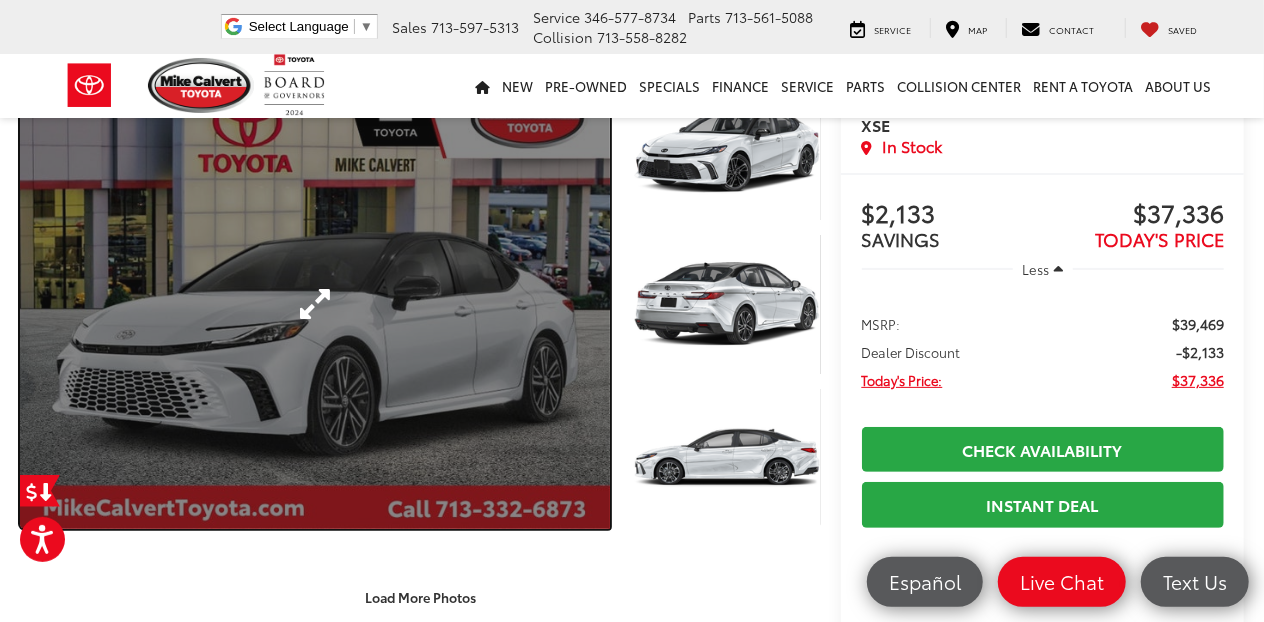 click at bounding box center (315, 304) 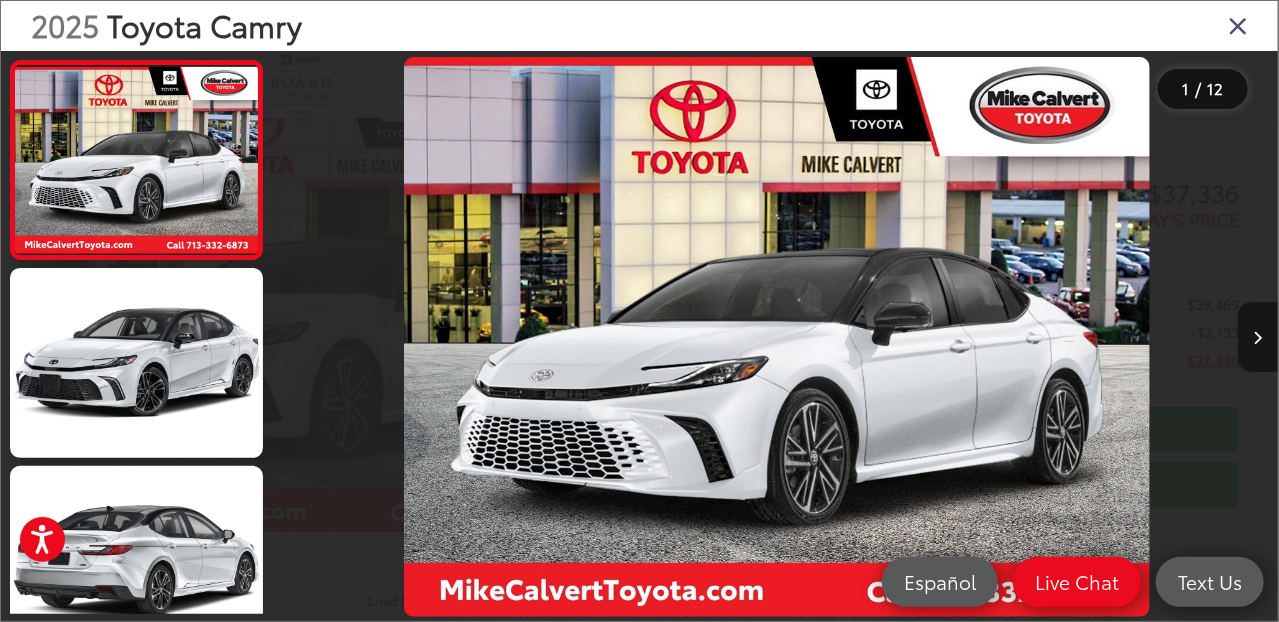click at bounding box center [1258, 338] 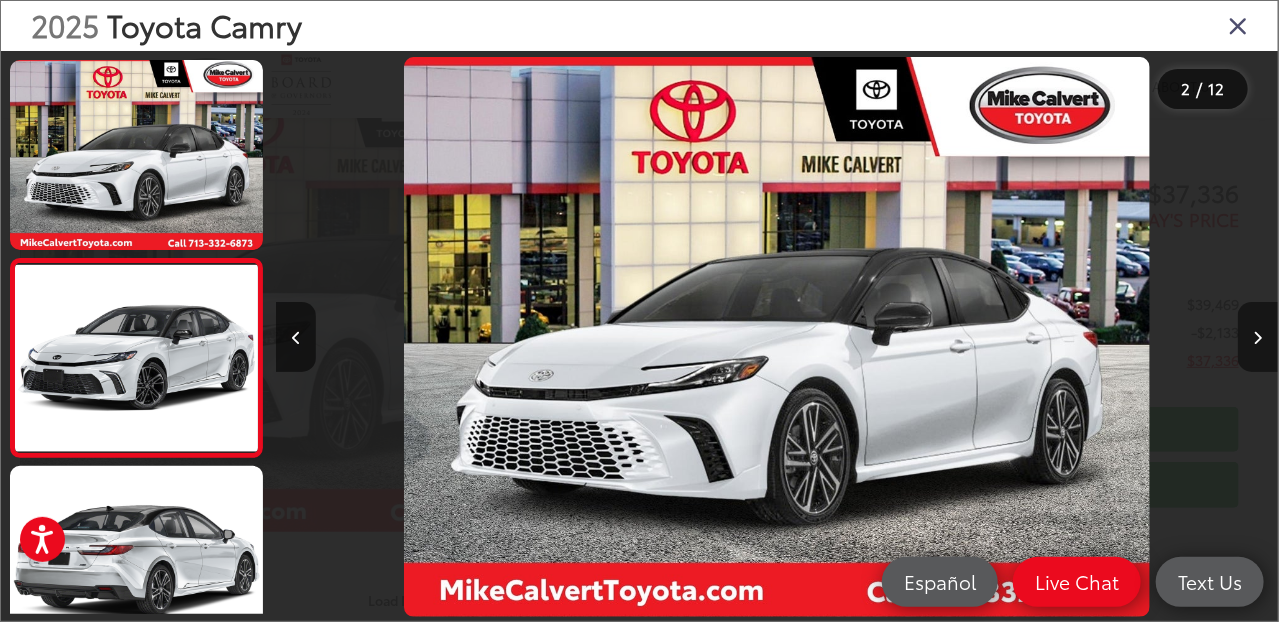 scroll, scrollTop: 0, scrollLeft: 232, axis: horizontal 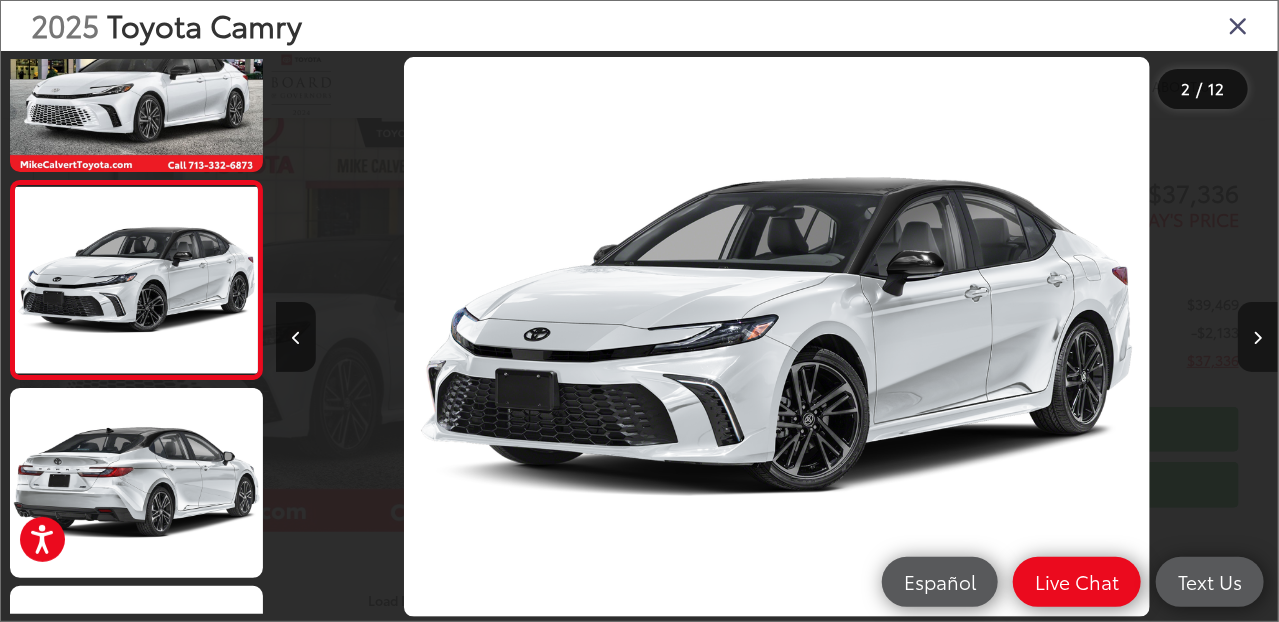 click at bounding box center (1258, 338) 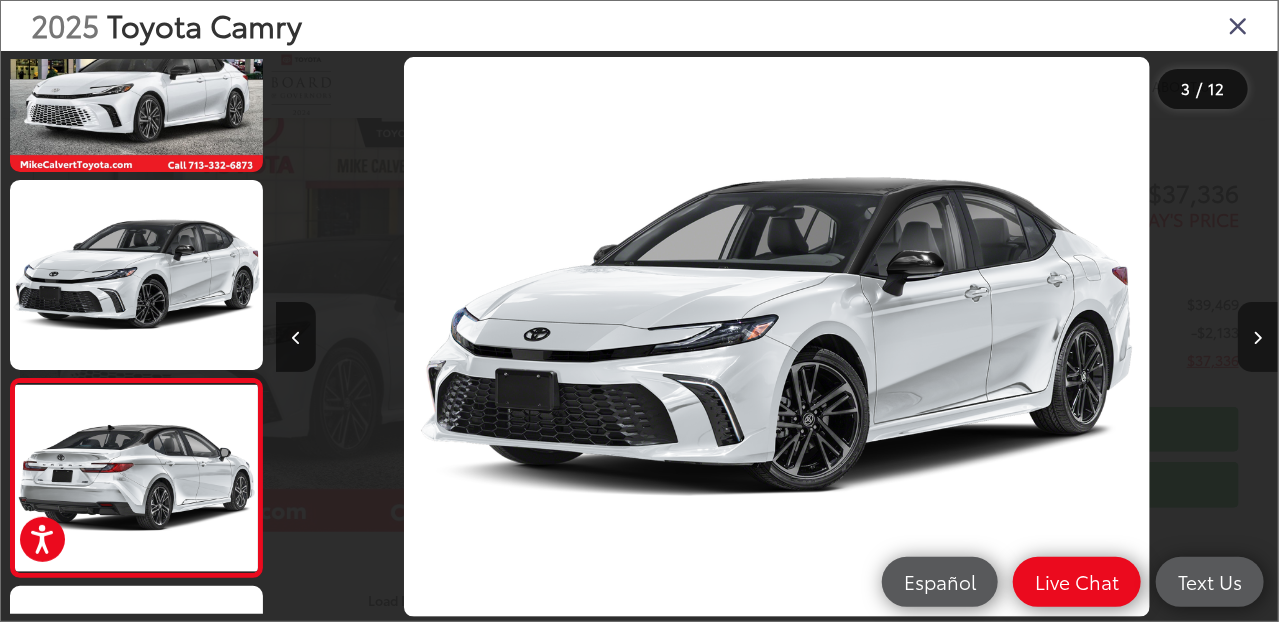 scroll, scrollTop: 0, scrollLeft: 1236, axis: horizontal 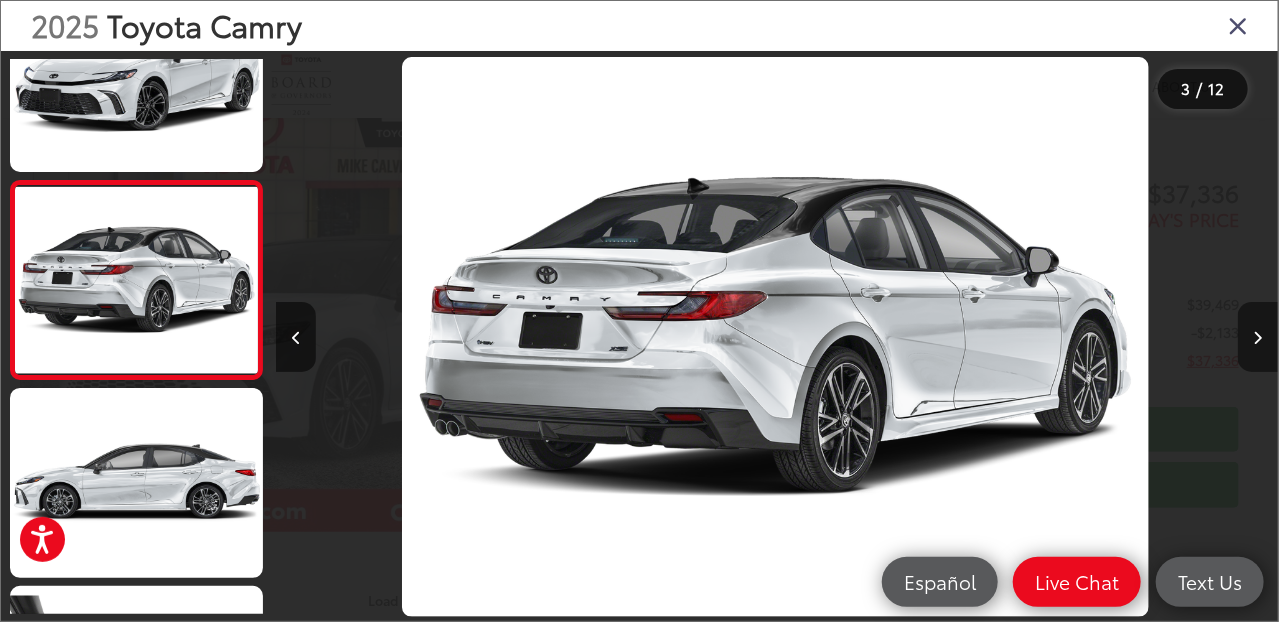 click at bounding box center [1258, 338] 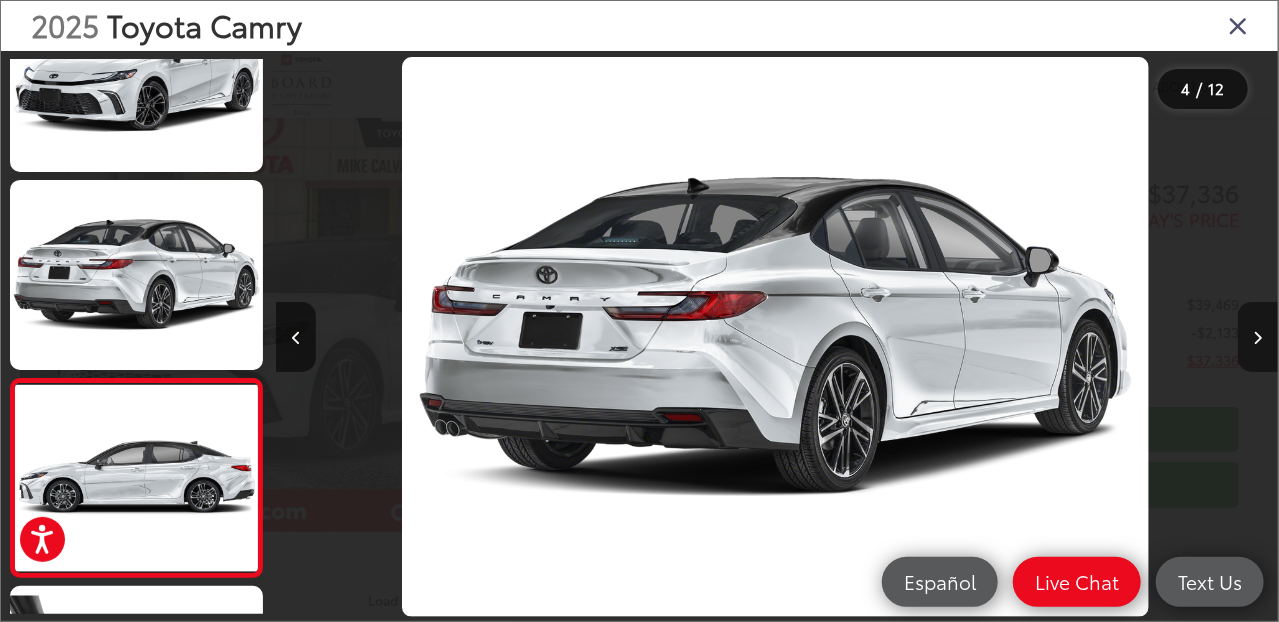 scroll, scrollTop: 0, scrollLeft: 2175, axis: horizontal 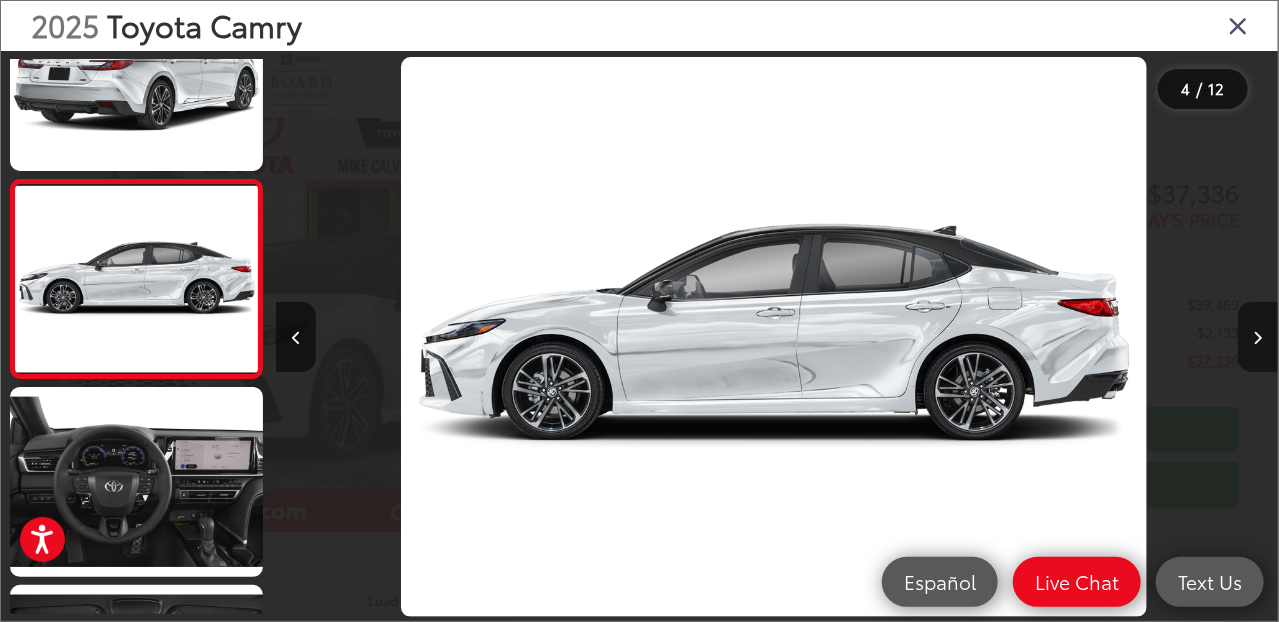 click at bounding box center (1258, 338) 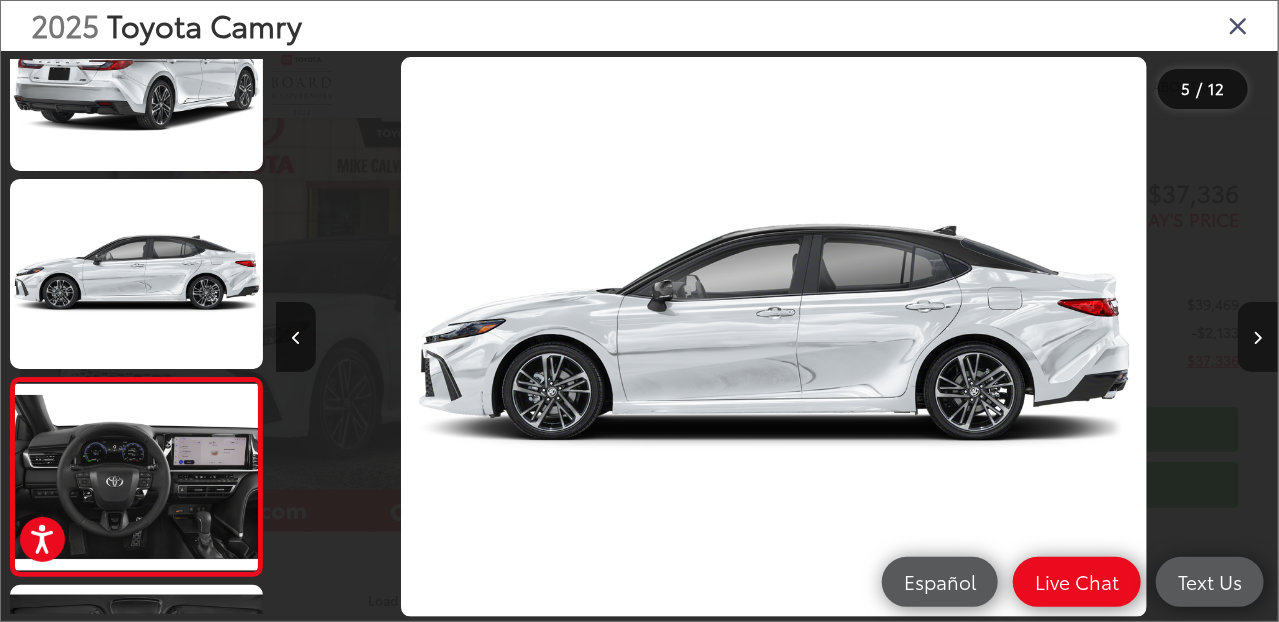 scroll, scrollTop: 0, scrollLeft: 3064, axis: horizontal 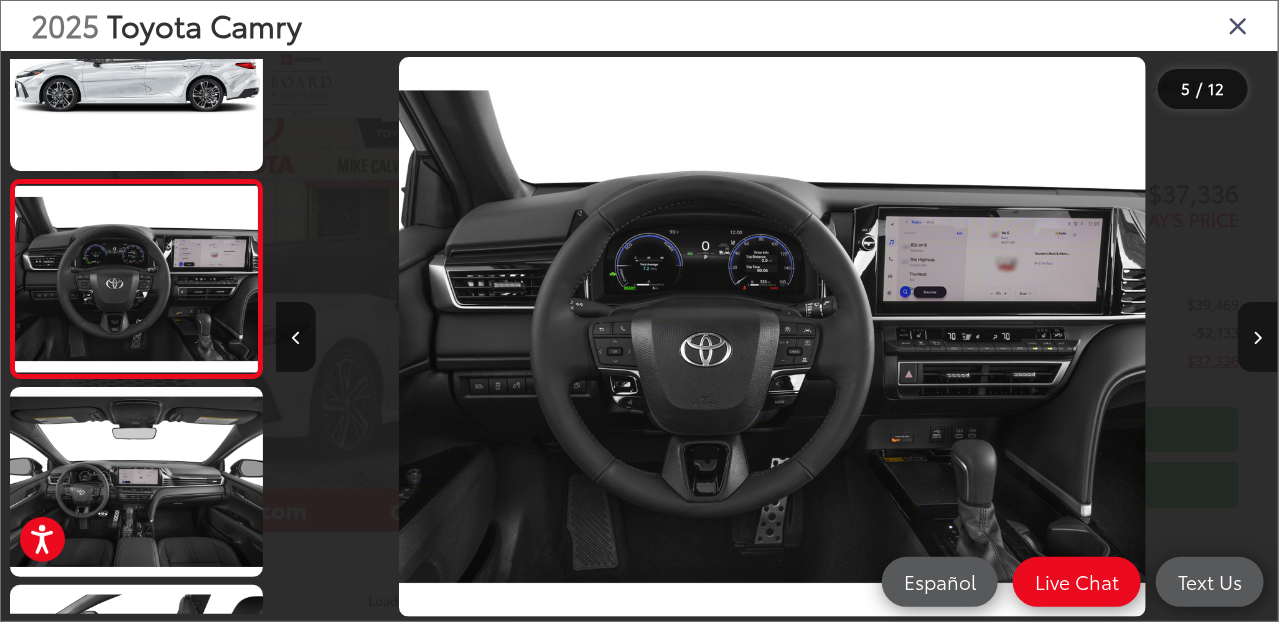 click at bounding box center [1258, 338] 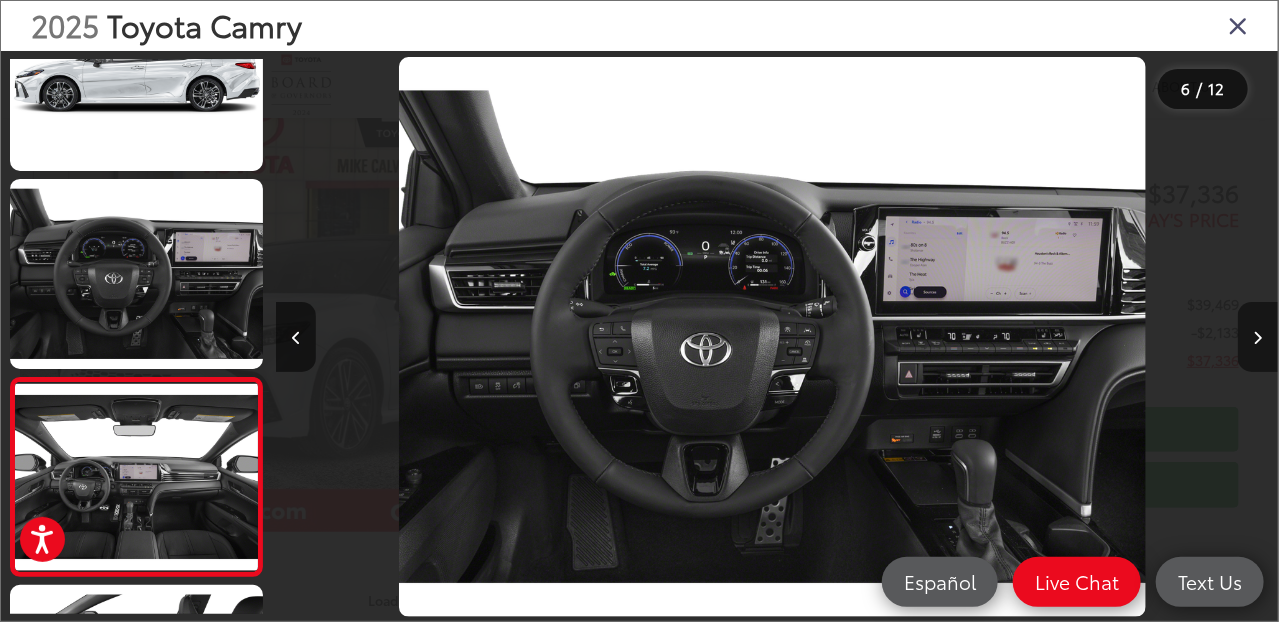 scroll, scrollTop: 0, scrollLeft: 4244, axis: horizontal 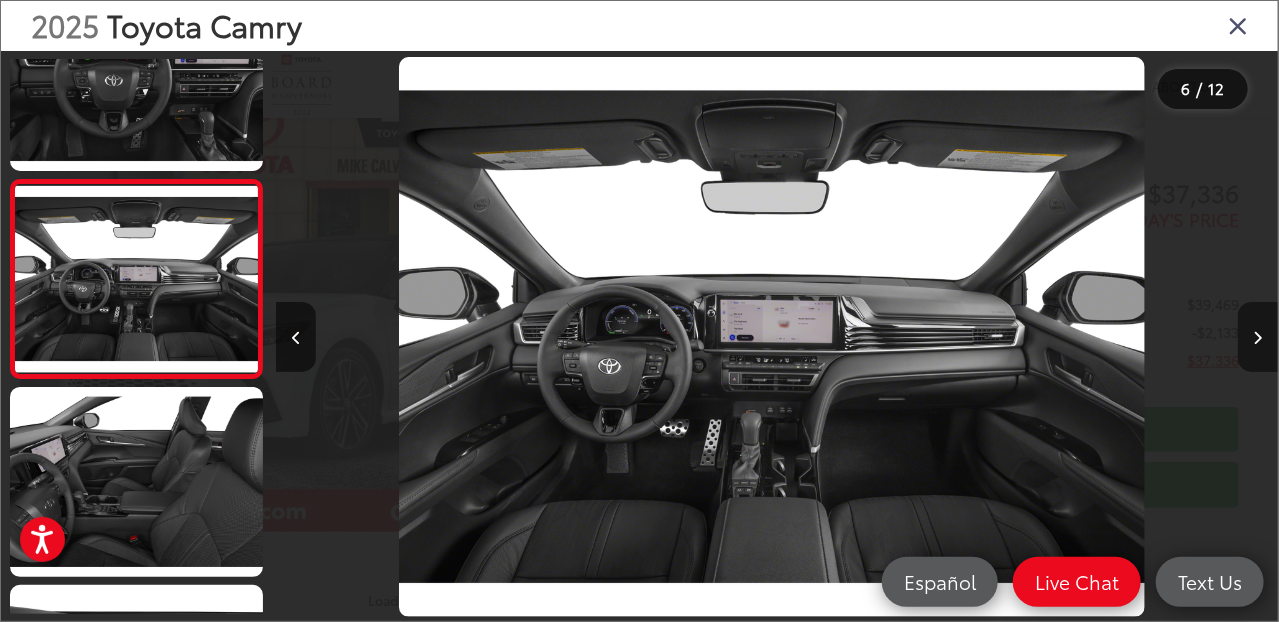 click at bounding box center (1258, 338) 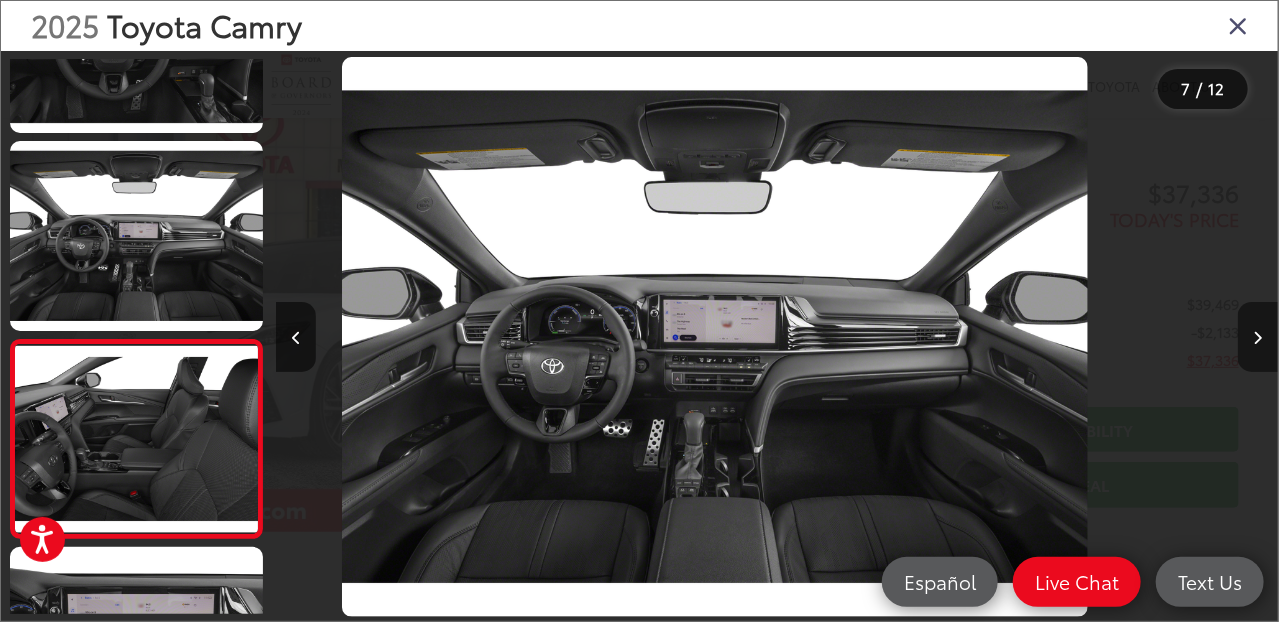 scroll, scrollTop: 1020, scrollLeft: 0, axis: vertical 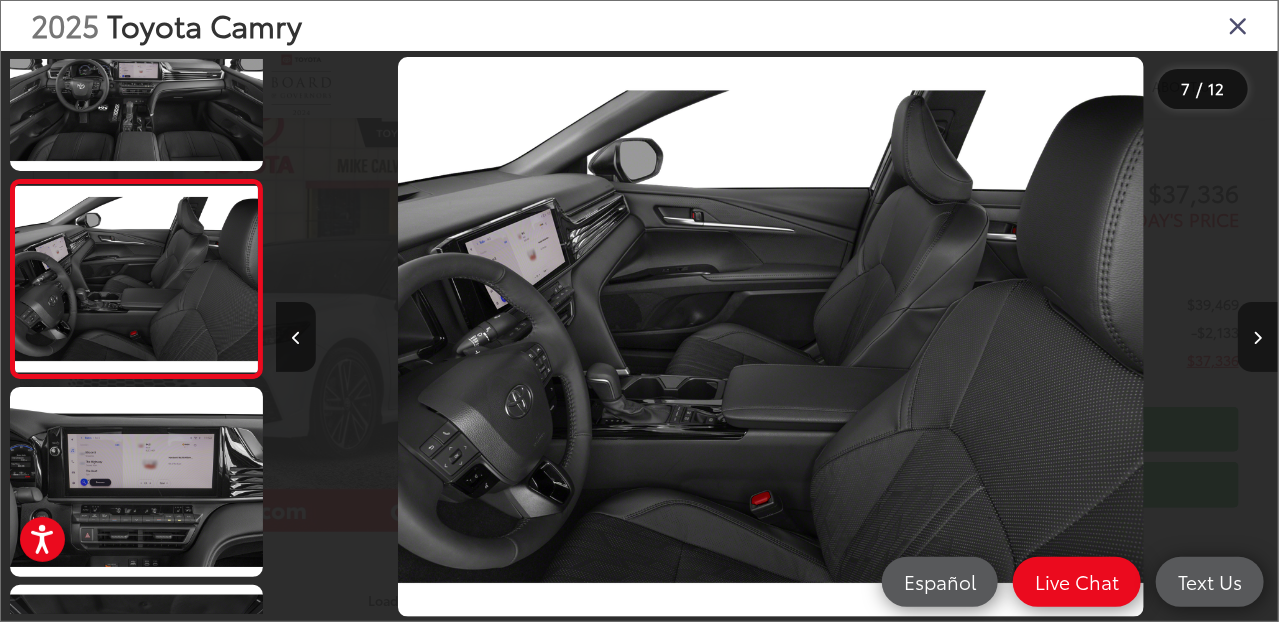 click at bounding box center [1258, 338] 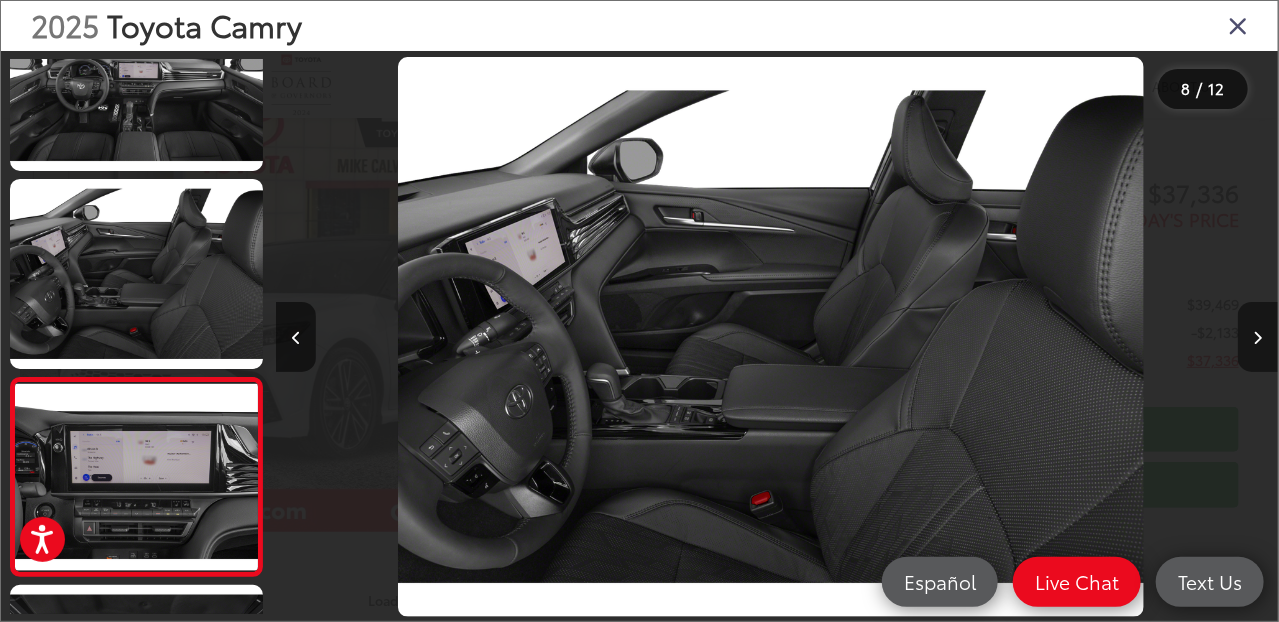 scroll, scrollTop: 0, scrollLeft: 6187, axis: horizontal 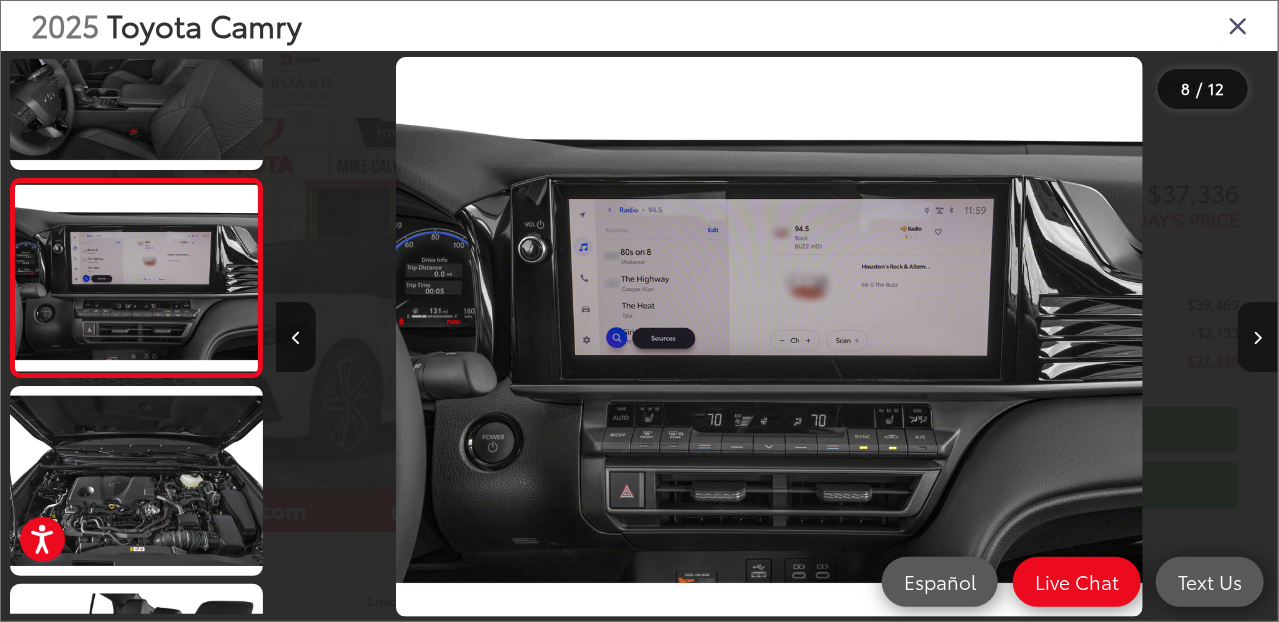 click at bounding box center [1258, 338] 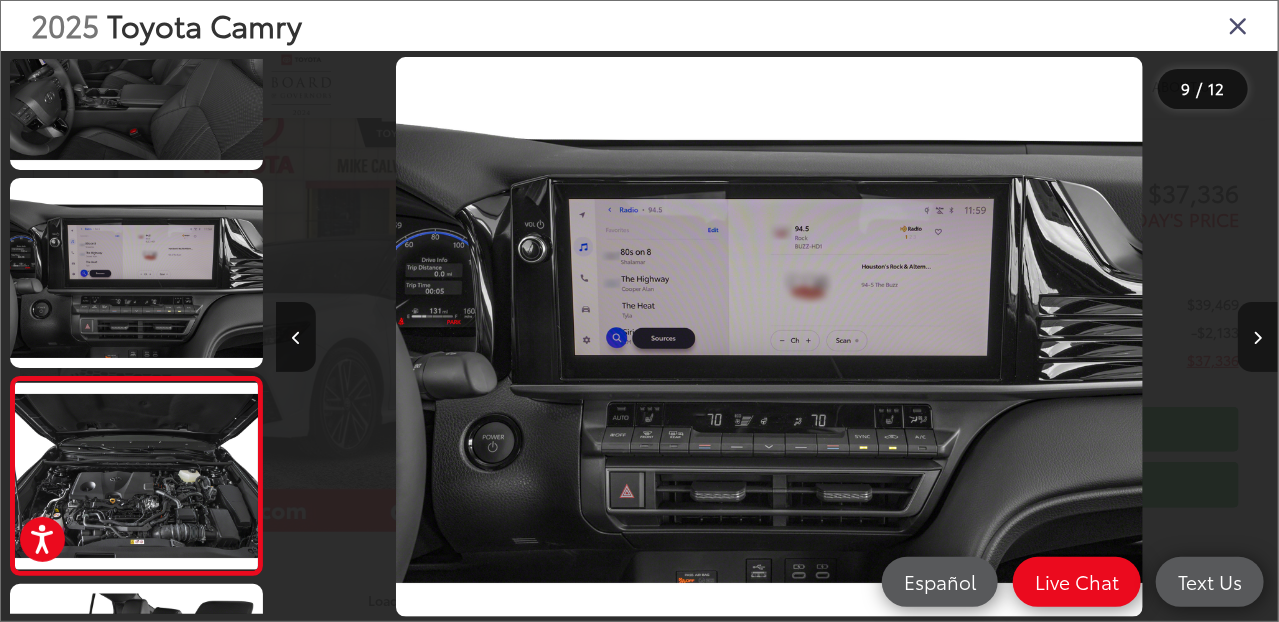 scroll, scrollTop: 0, scrollLeft: 7251, axis: horizontal 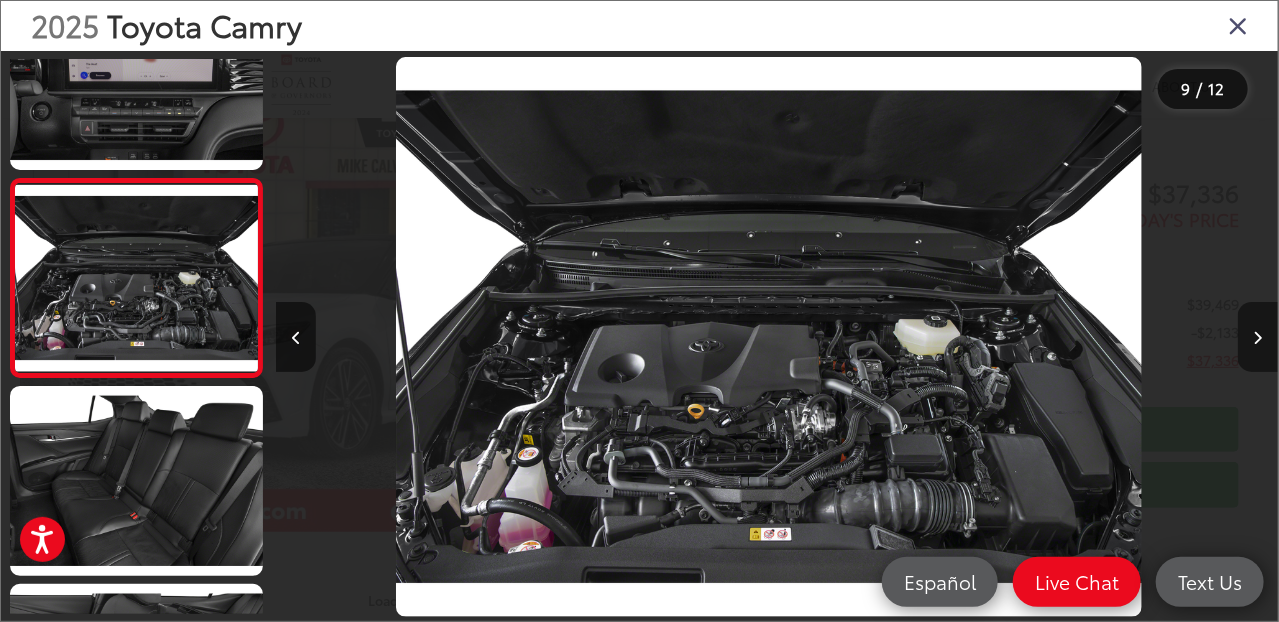 click at bounding box center [1258, 338] 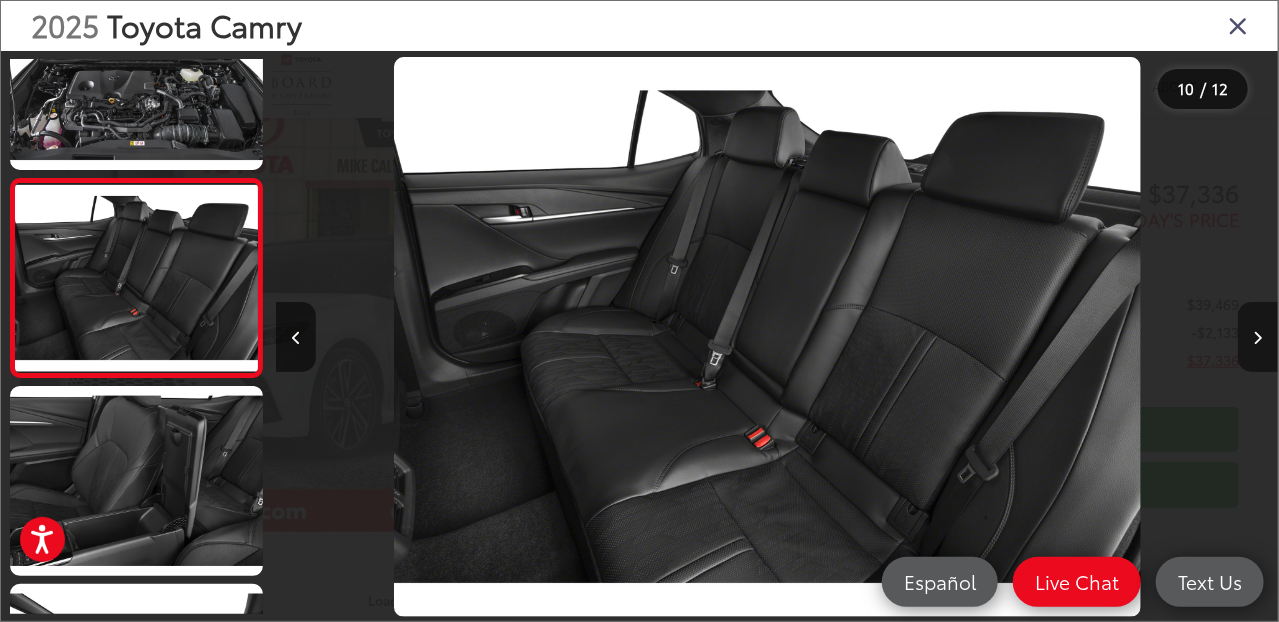 click at bounding box center (1258, 338) 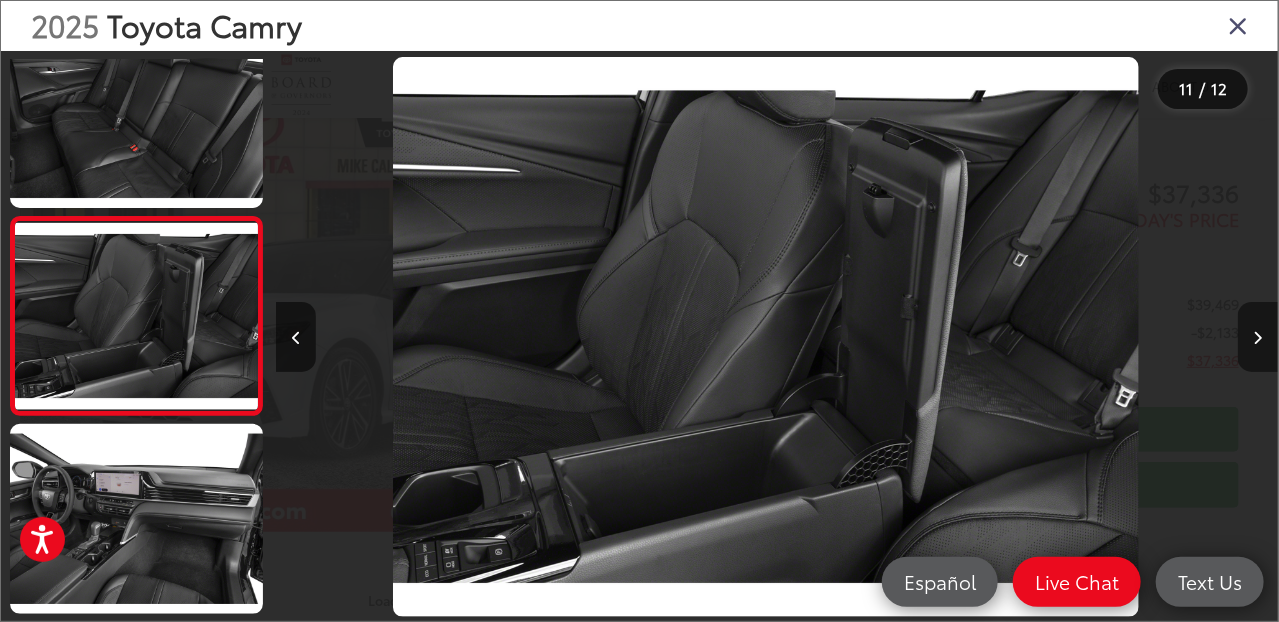 click at bounding box center (1258, 338) 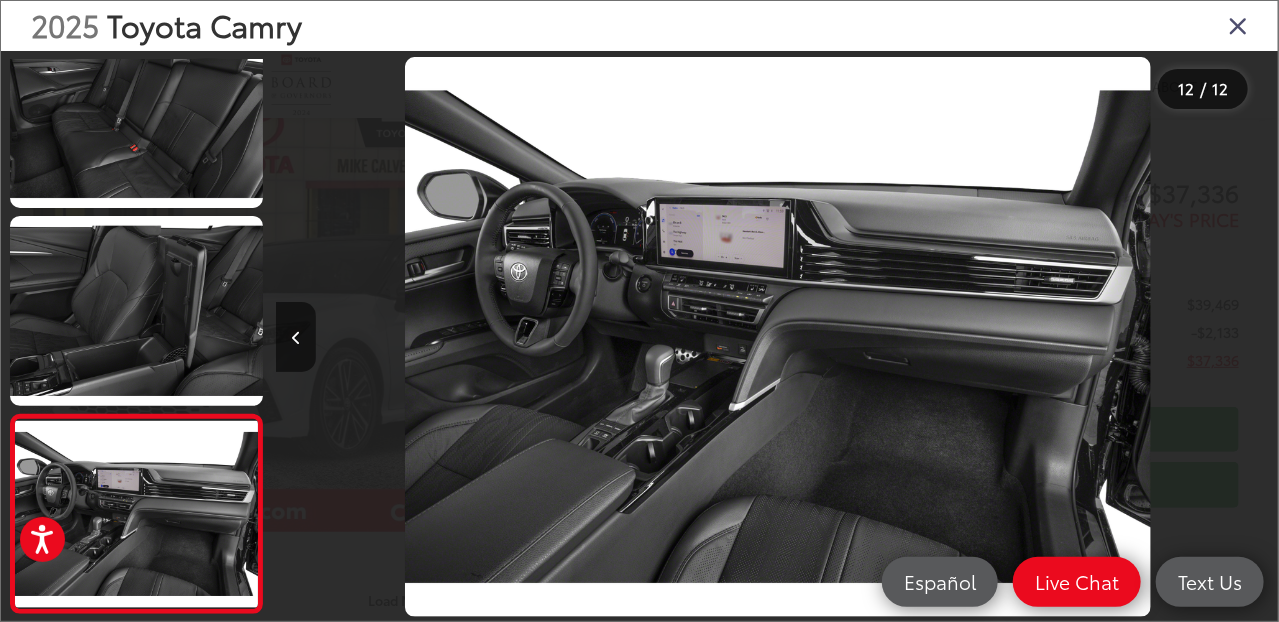 click at bounding box center (1238, 25) 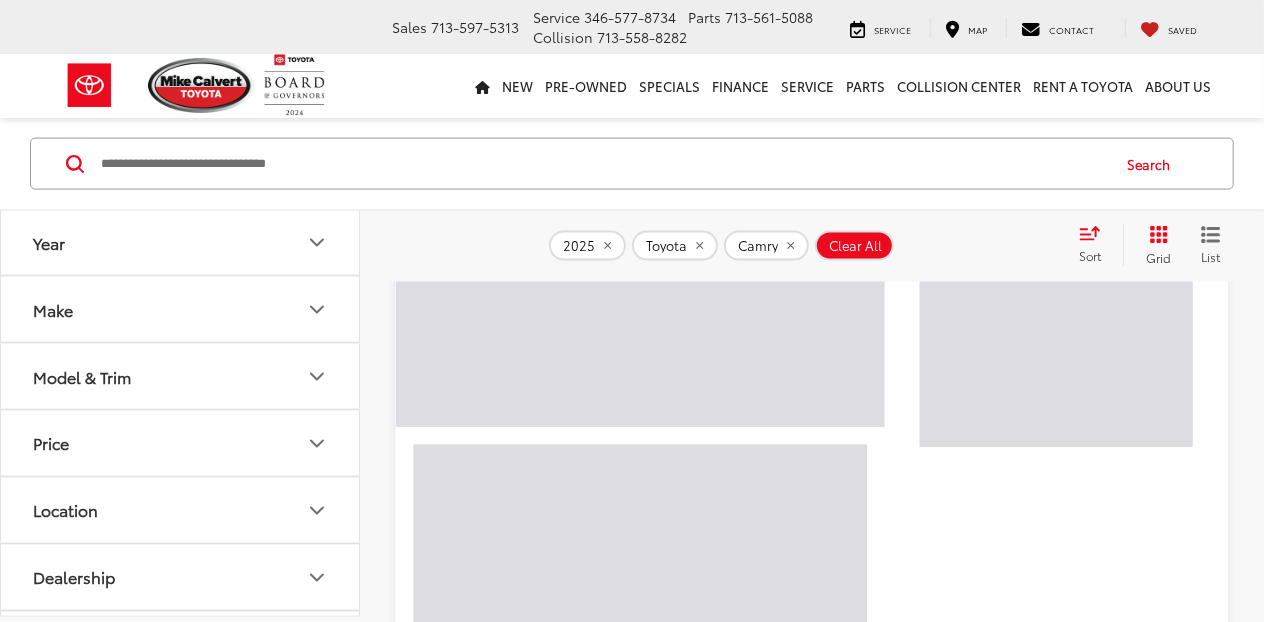 scroll, scrollTop: 1506, scrollLeft: 0, axis: vertical 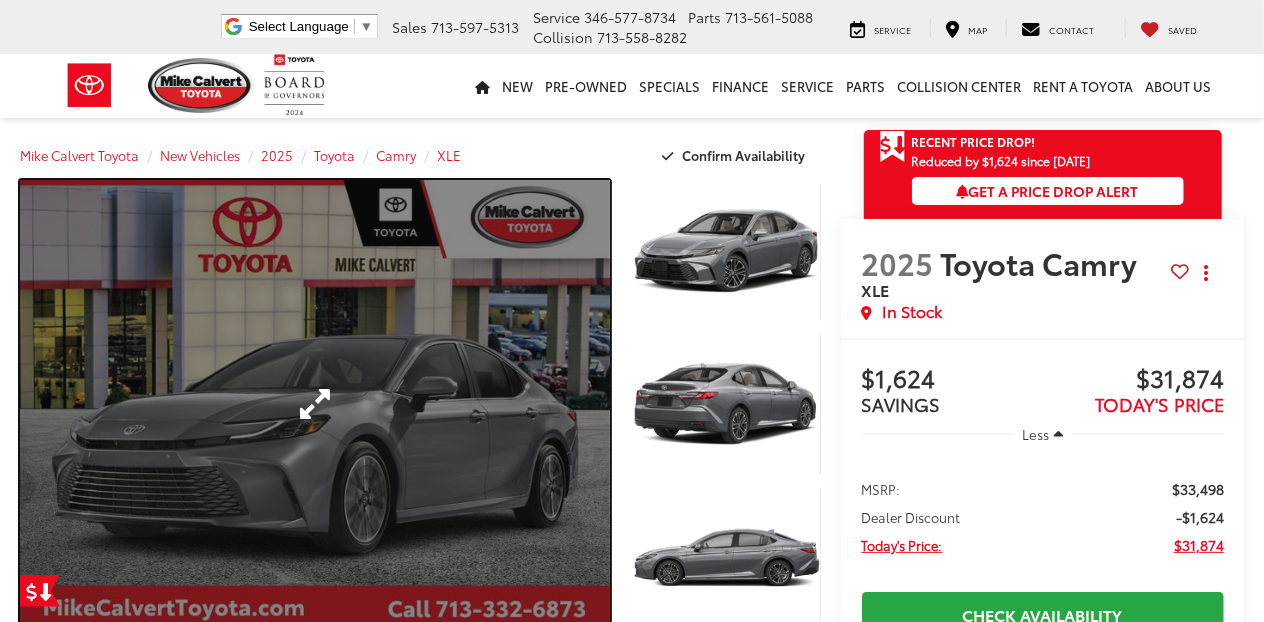 click at bounding box center (315, 404) 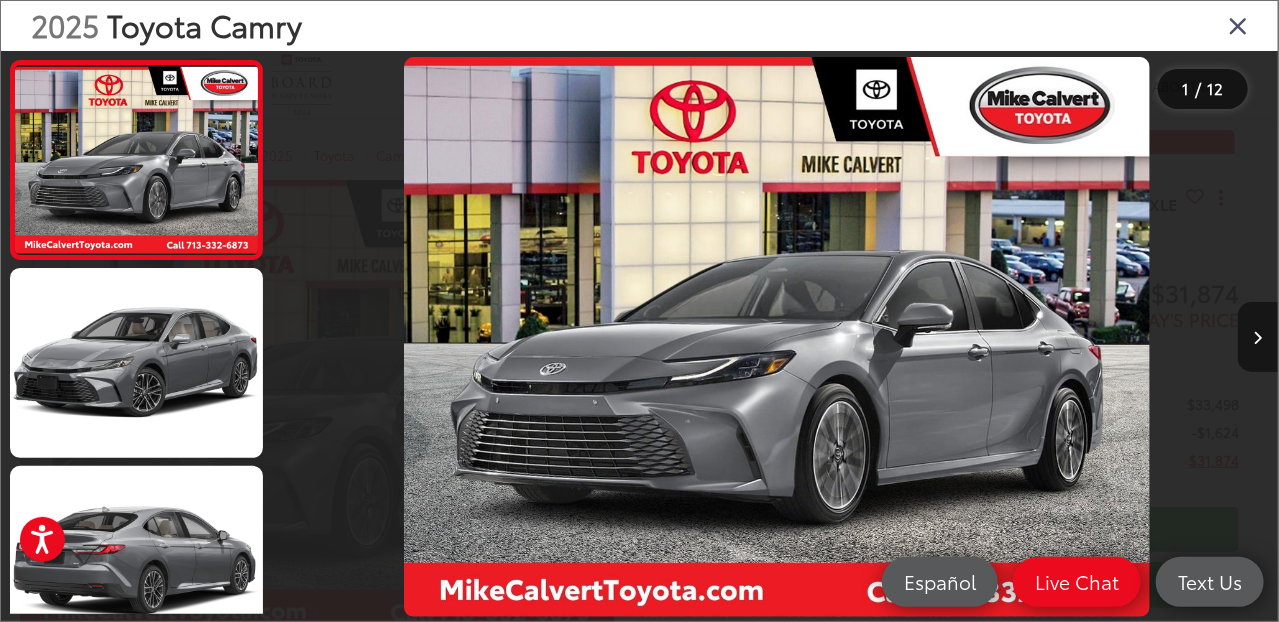click at bounding box center [1258, 338] 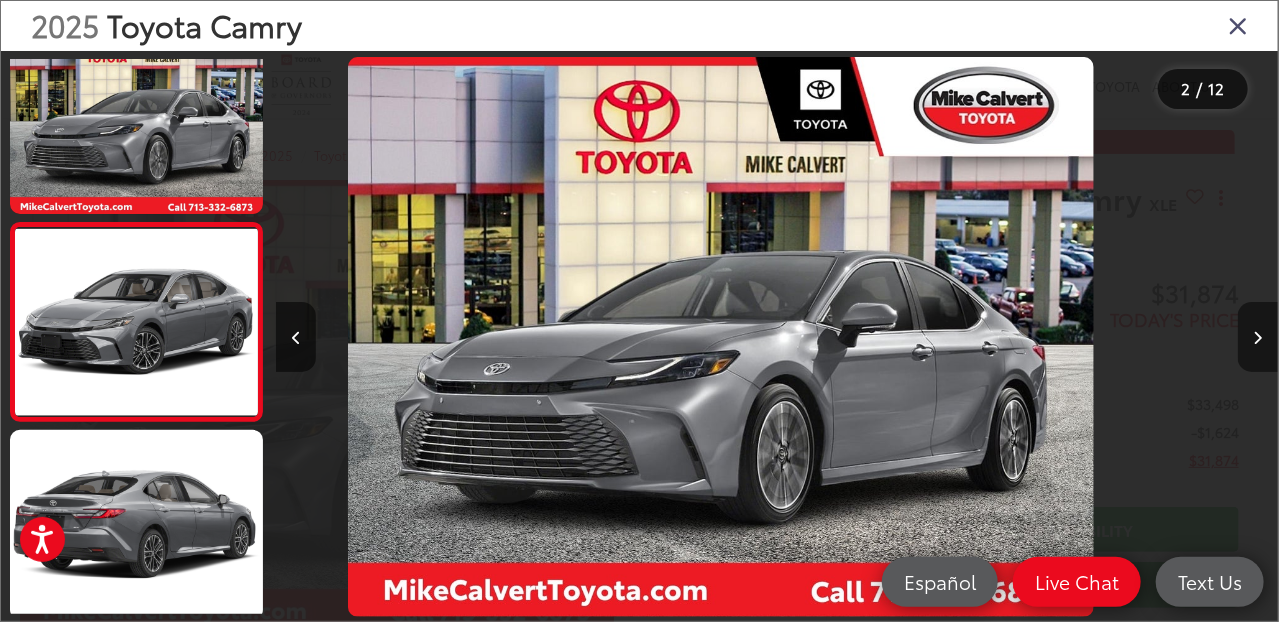 scroll, scrollTop: 78, scrollLeft: 0, axis: vertical 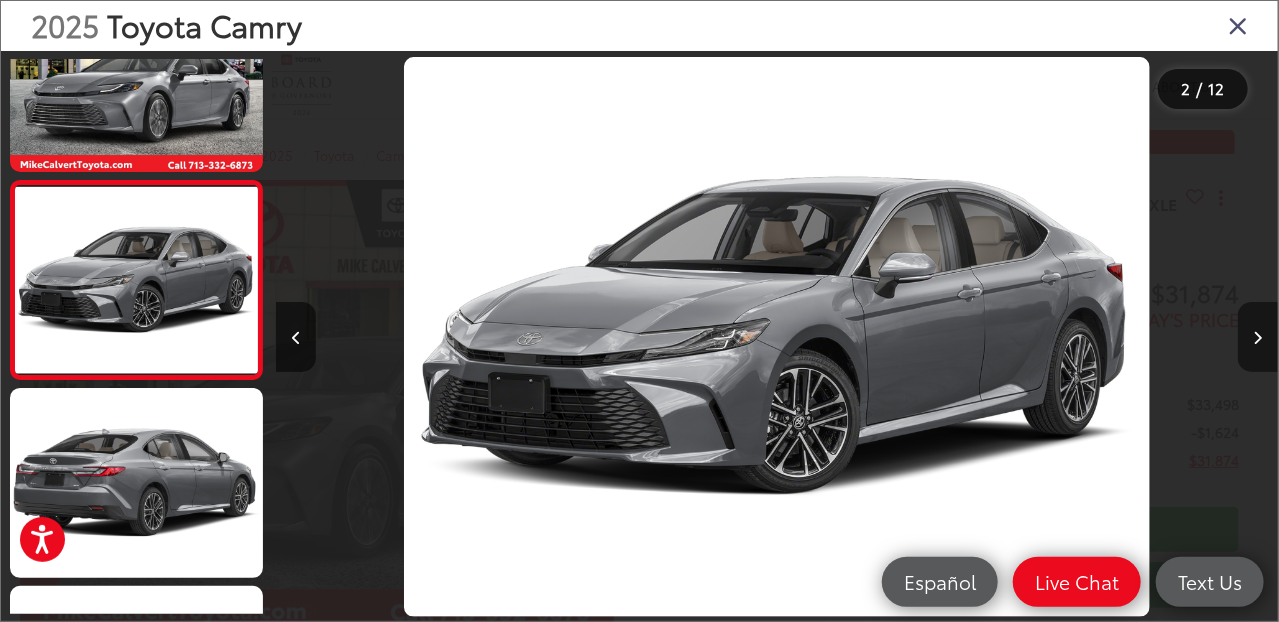 click at bounding box center (1258, 338) 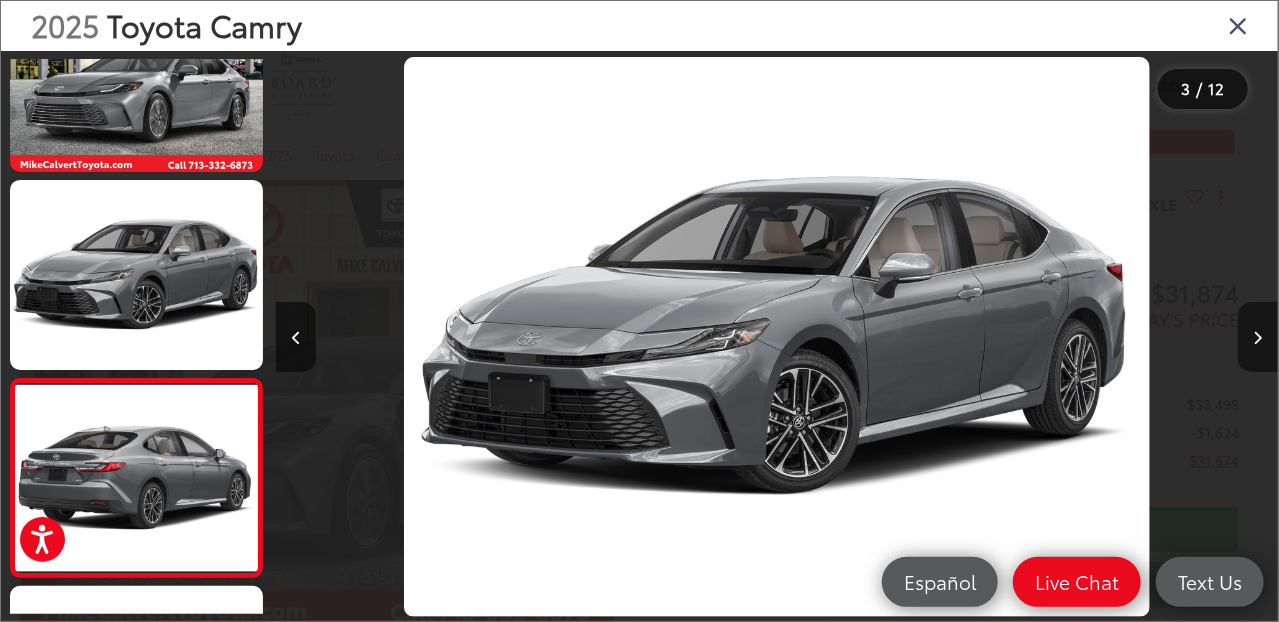 scroll, scrollTop: 0, scrollLeft: 1145, axis: horizontal 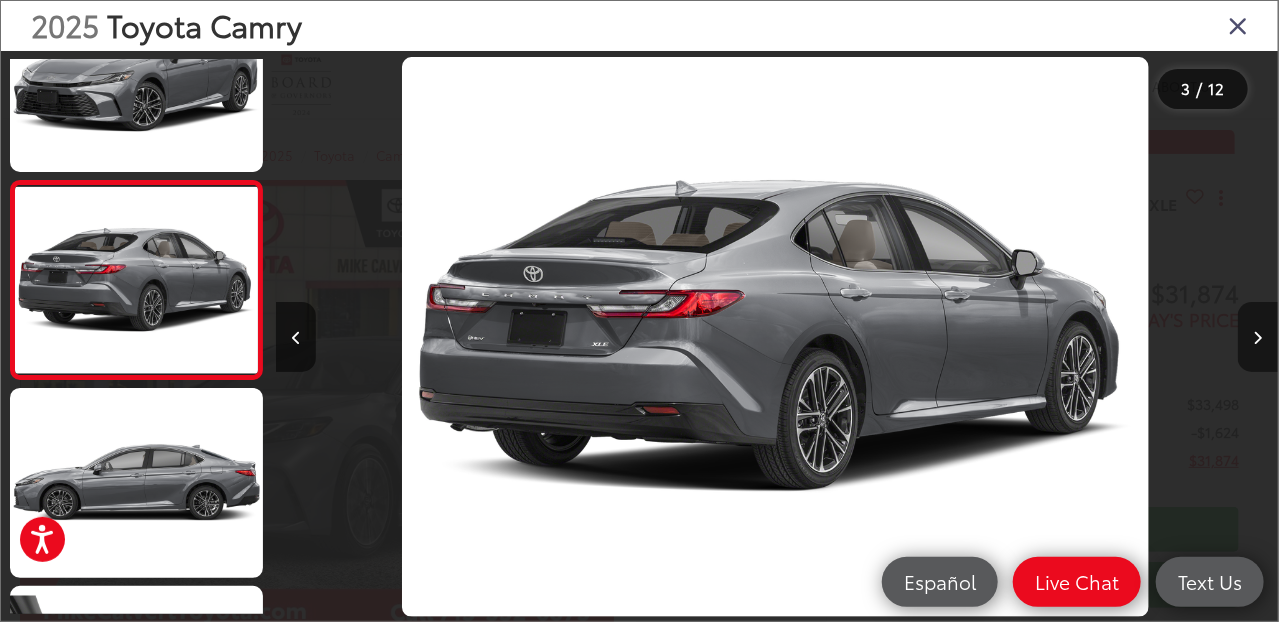 click at bounding box center (1258, 338) 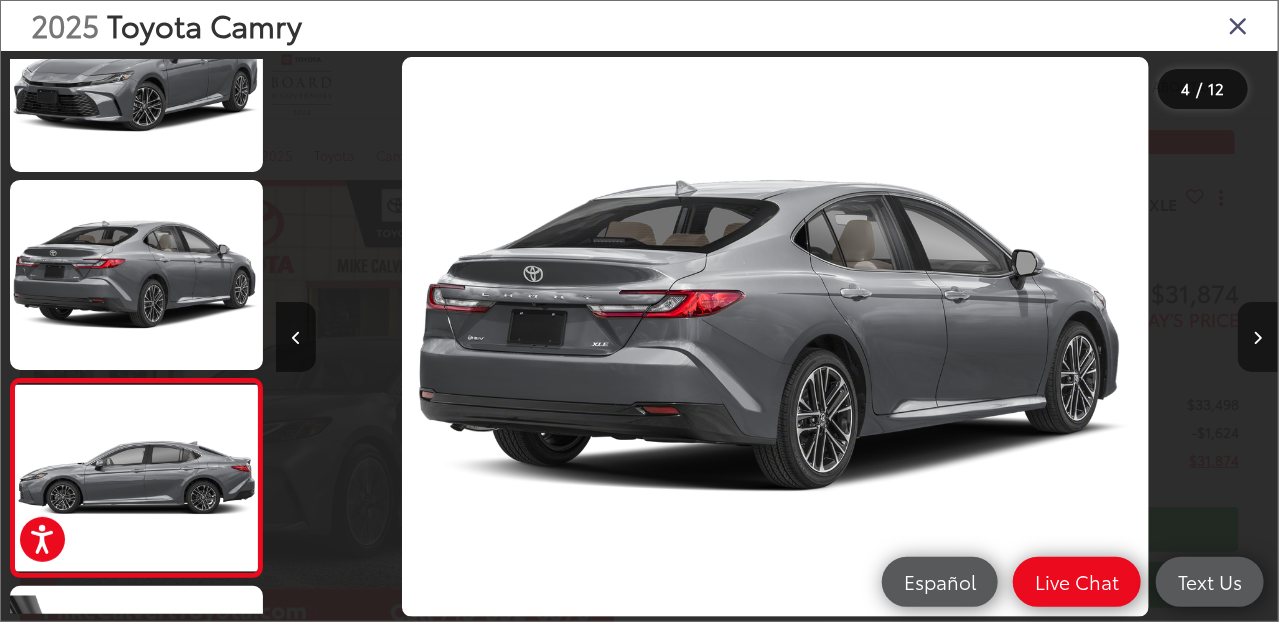 scroll, scrollTop: 0, scrollLeft: 2239, axis: horizontal 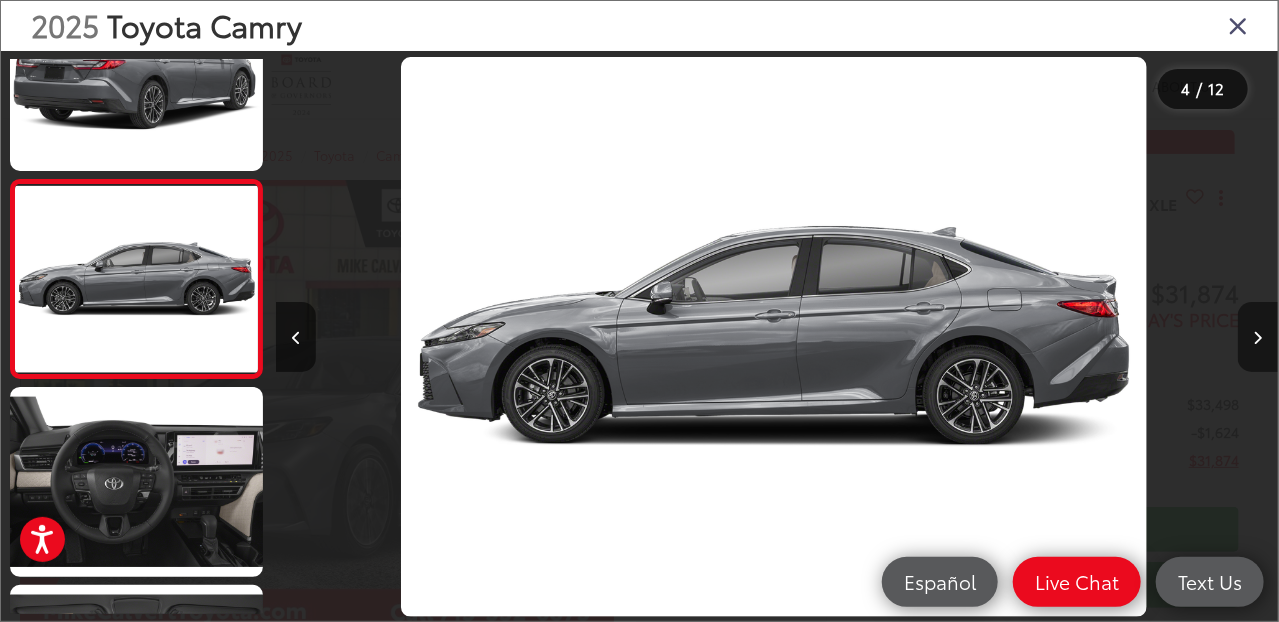 click at bounding box center (1258, 338) 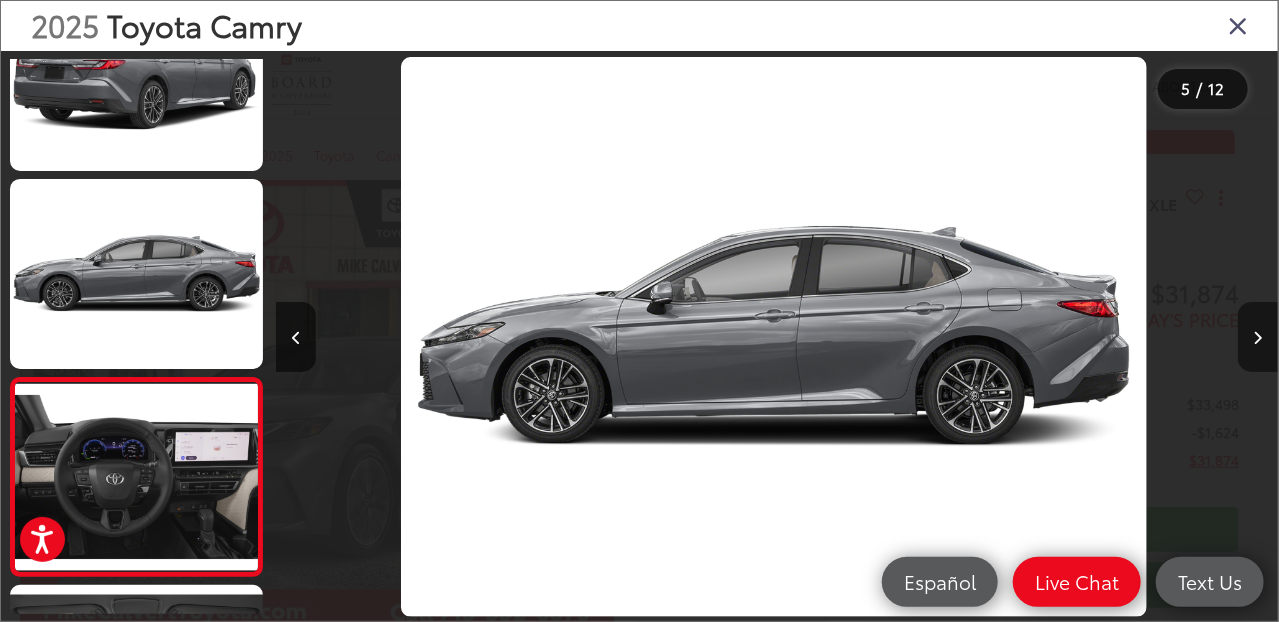 scroll, scrollTop: 0, scrollLeft: 3241, axis: horizontal 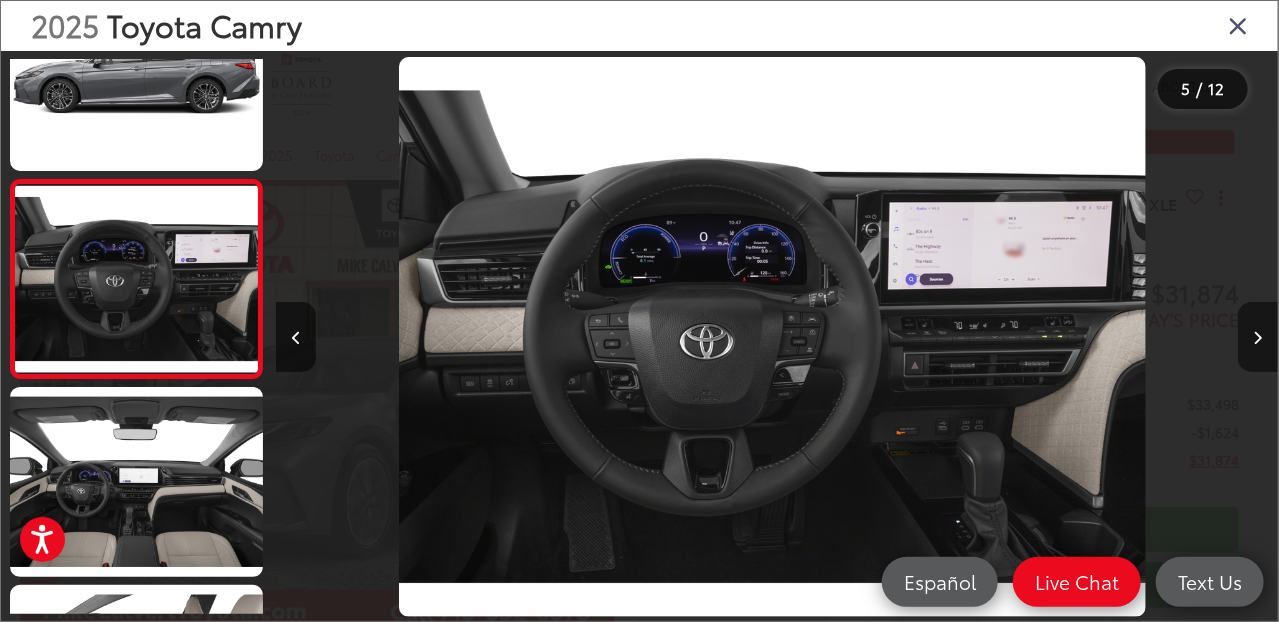 click at bounding box center [1258, 338] 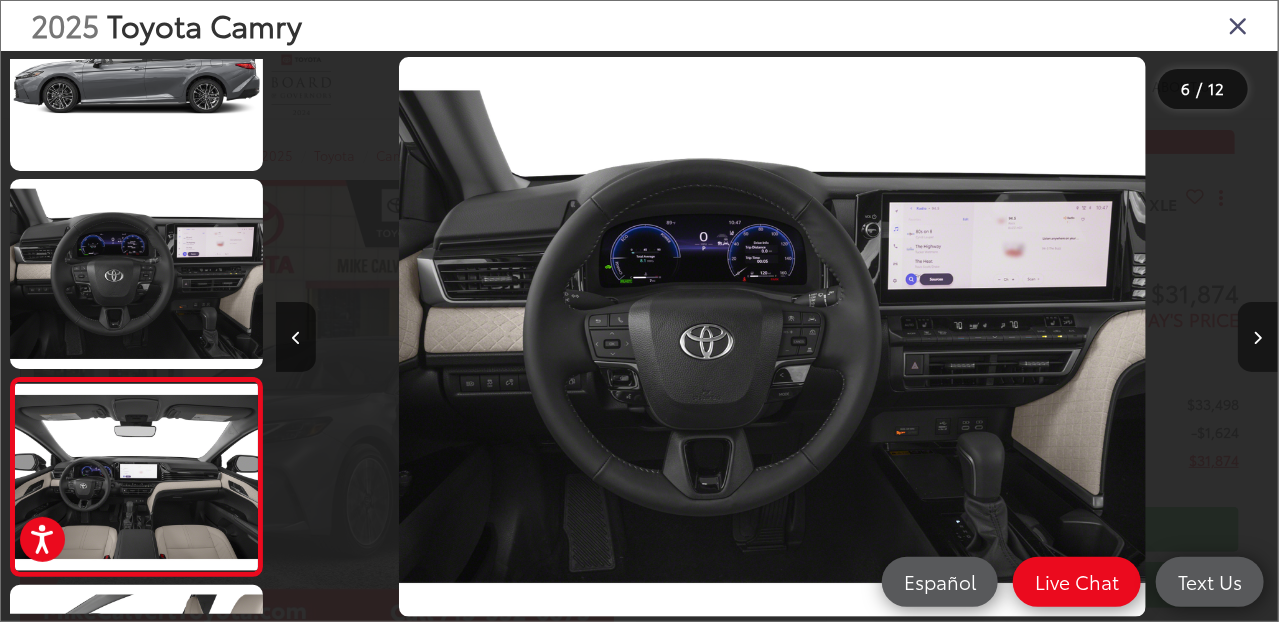 scroll, scrollTop: 0, scrollLeft: 4244, axis: horizontal 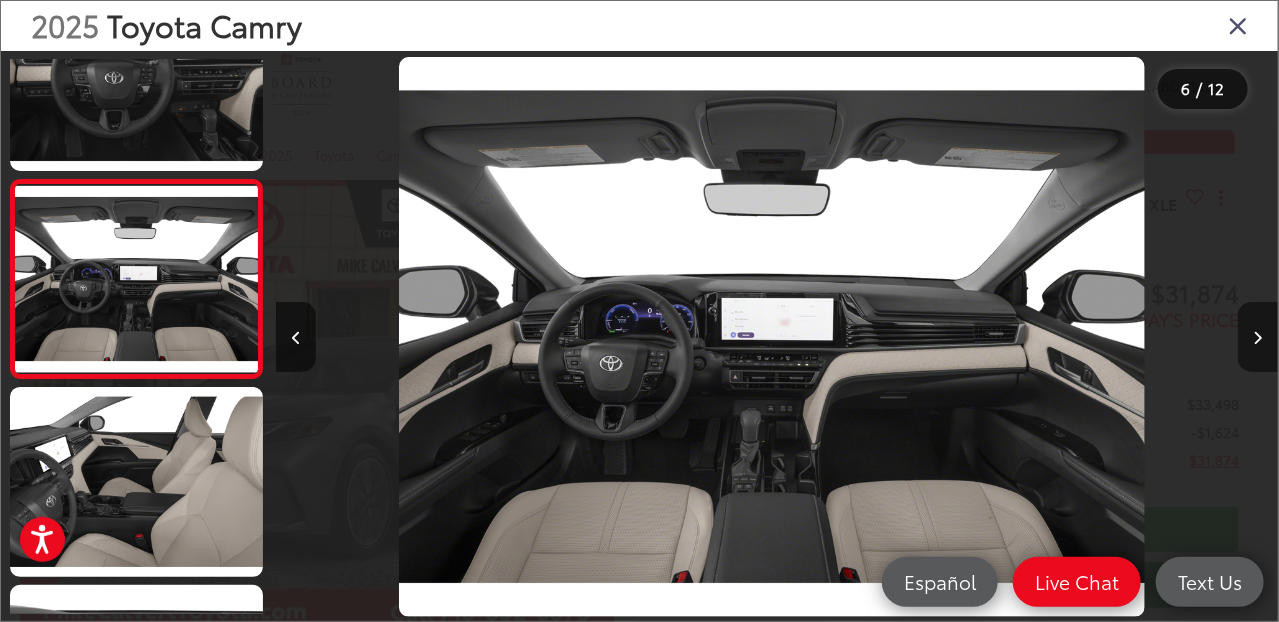 click at bounding box center [1258, 338] 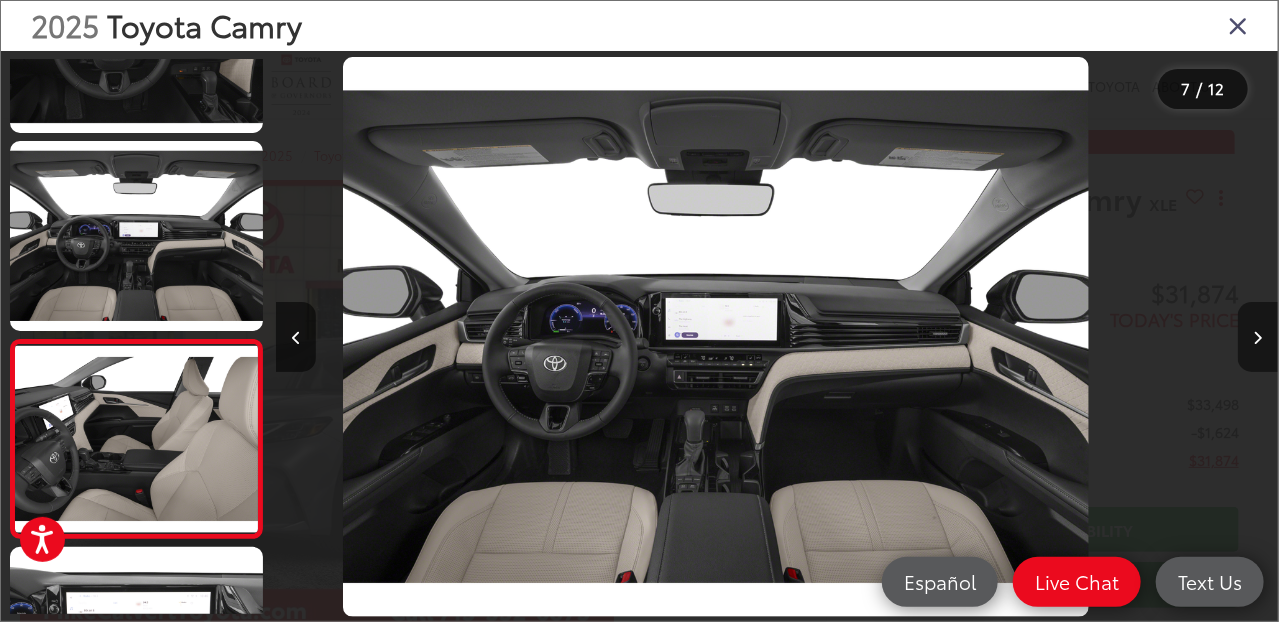 scroll, scrollTop: 989, scrollLeft: 0, axis: vertical 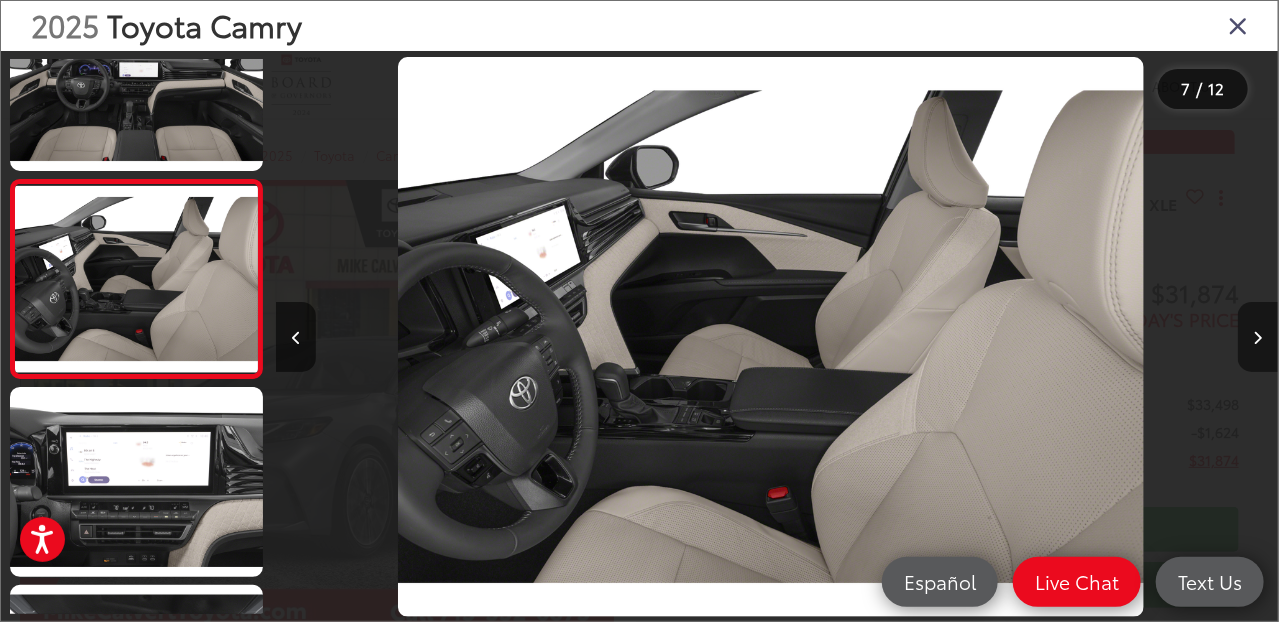 click at bounding box center (1258, 338) 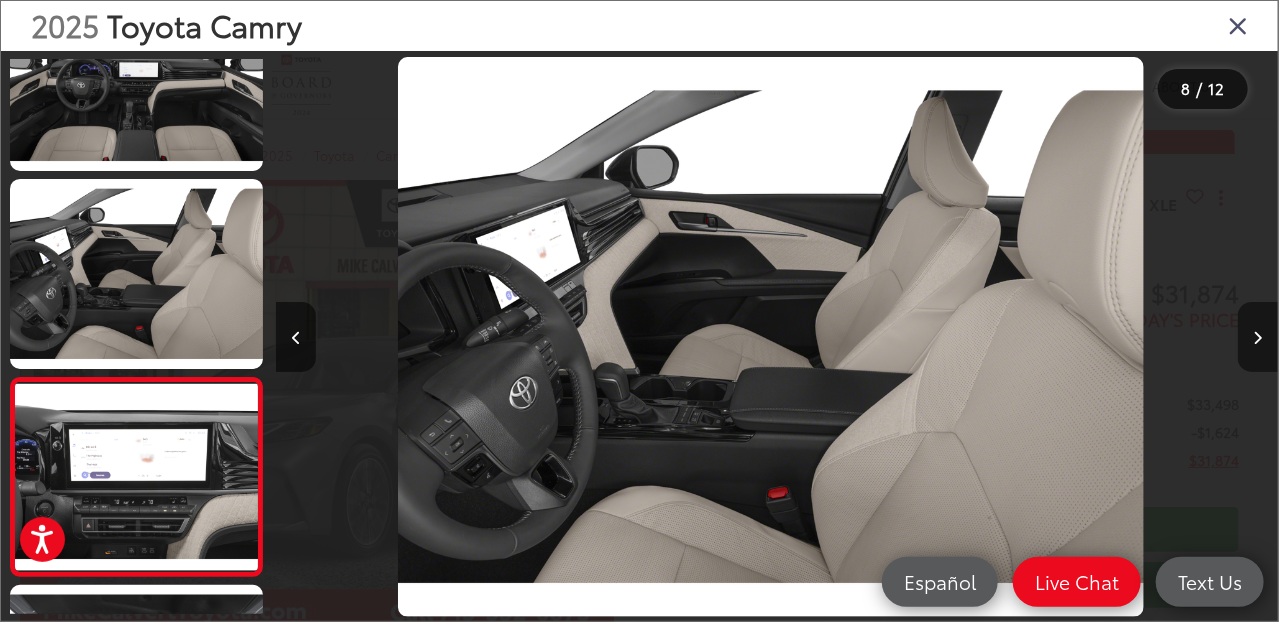 scroll, scrollTop: 0, scrollLeft: 6249, axis: horizontal 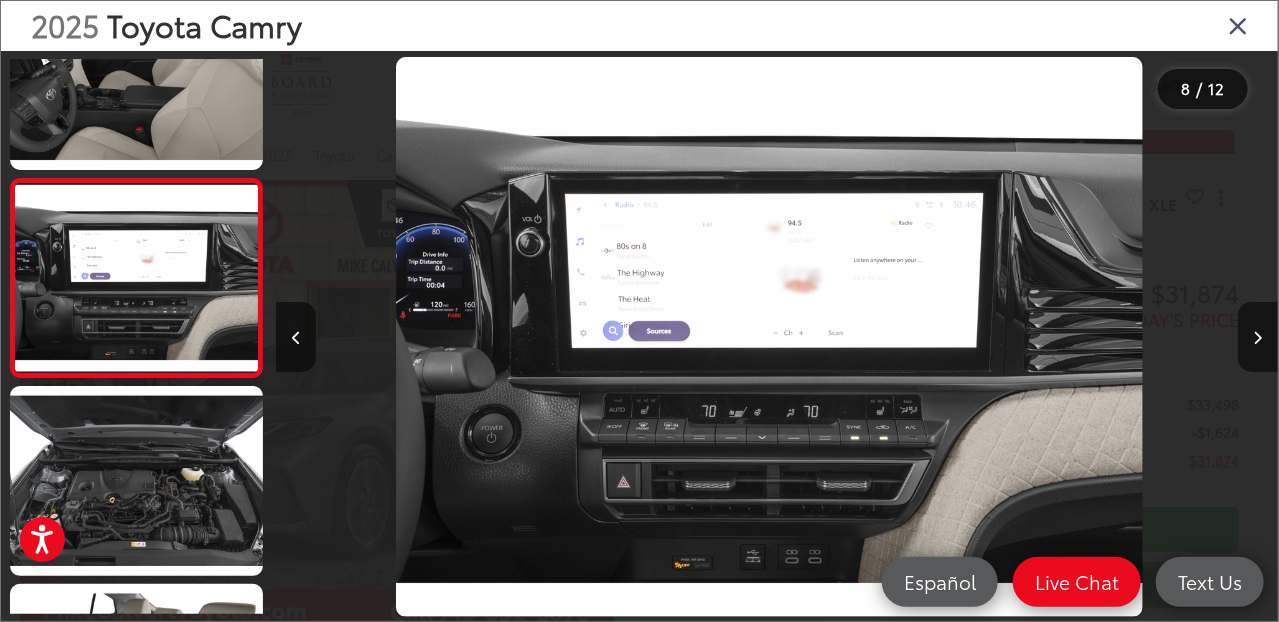 click at bounding box center (1238, 25) 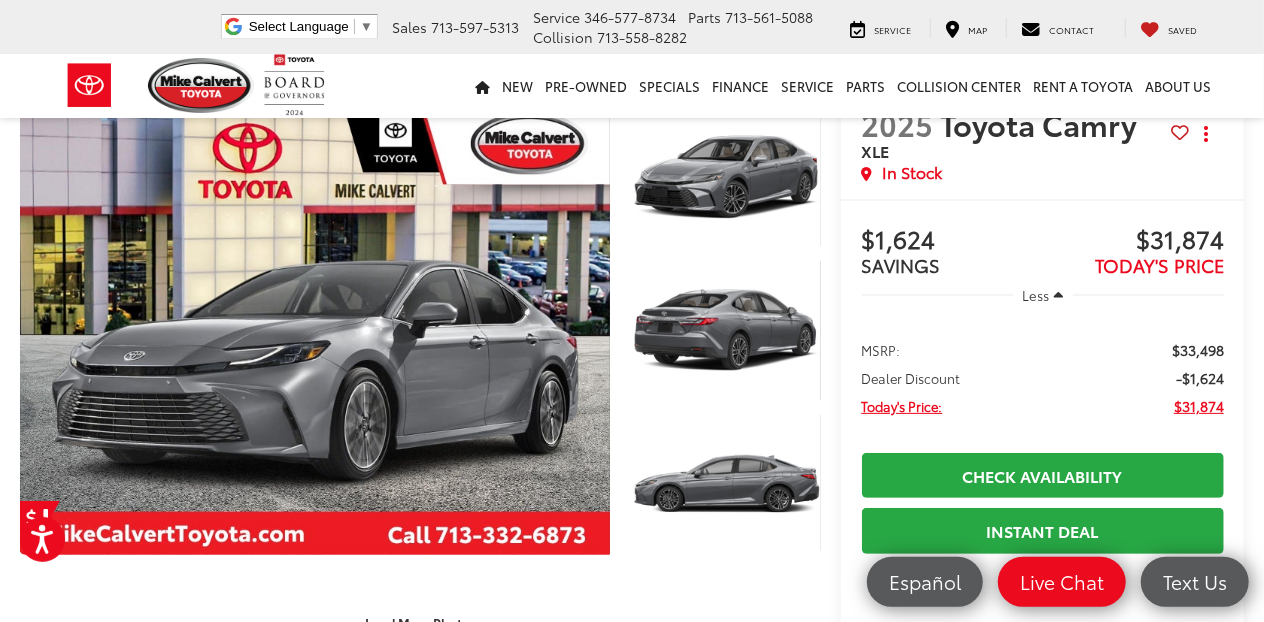 scroll, scrollTop: 0, scrollLeft: 0, axis: both 